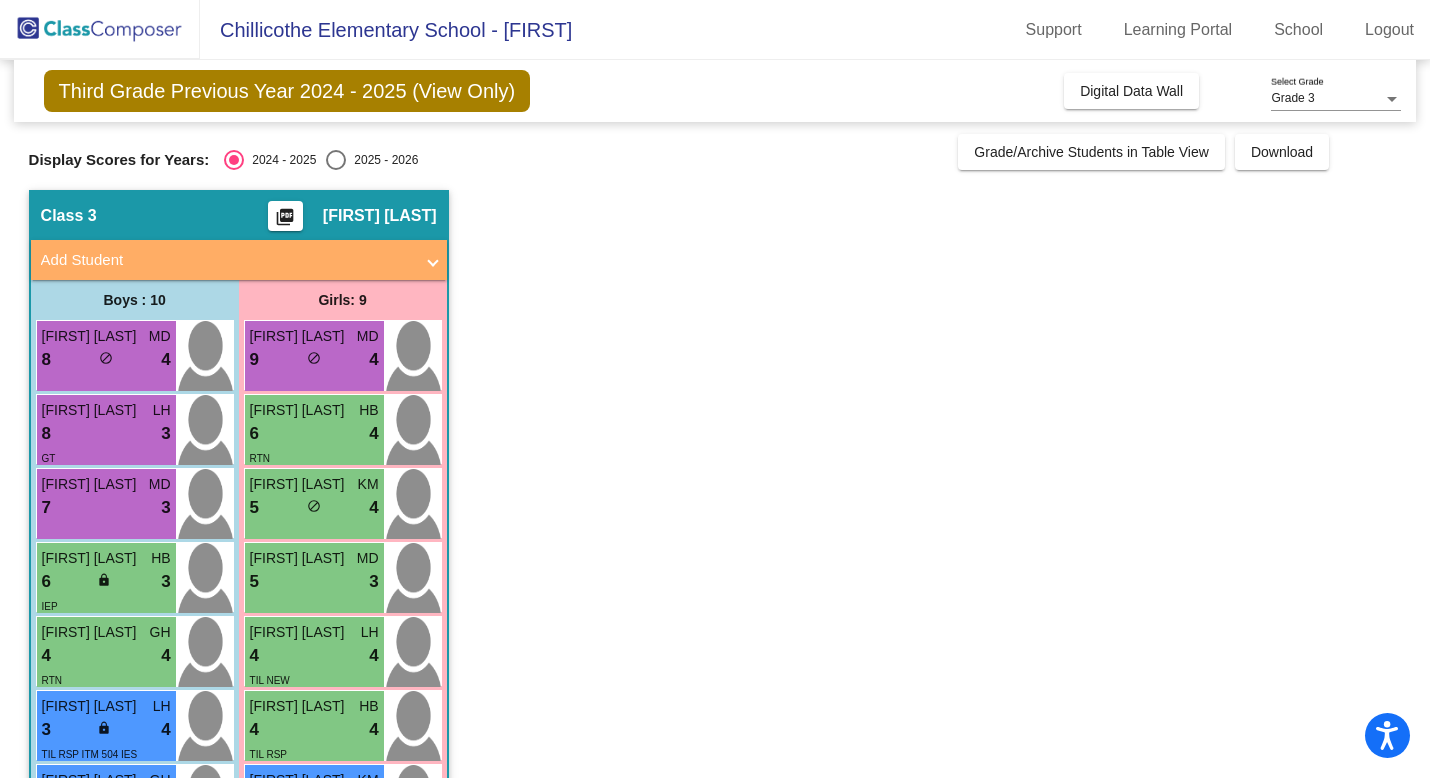 scroll, scrollTop: 0, scrollLeft: 0, axis: both 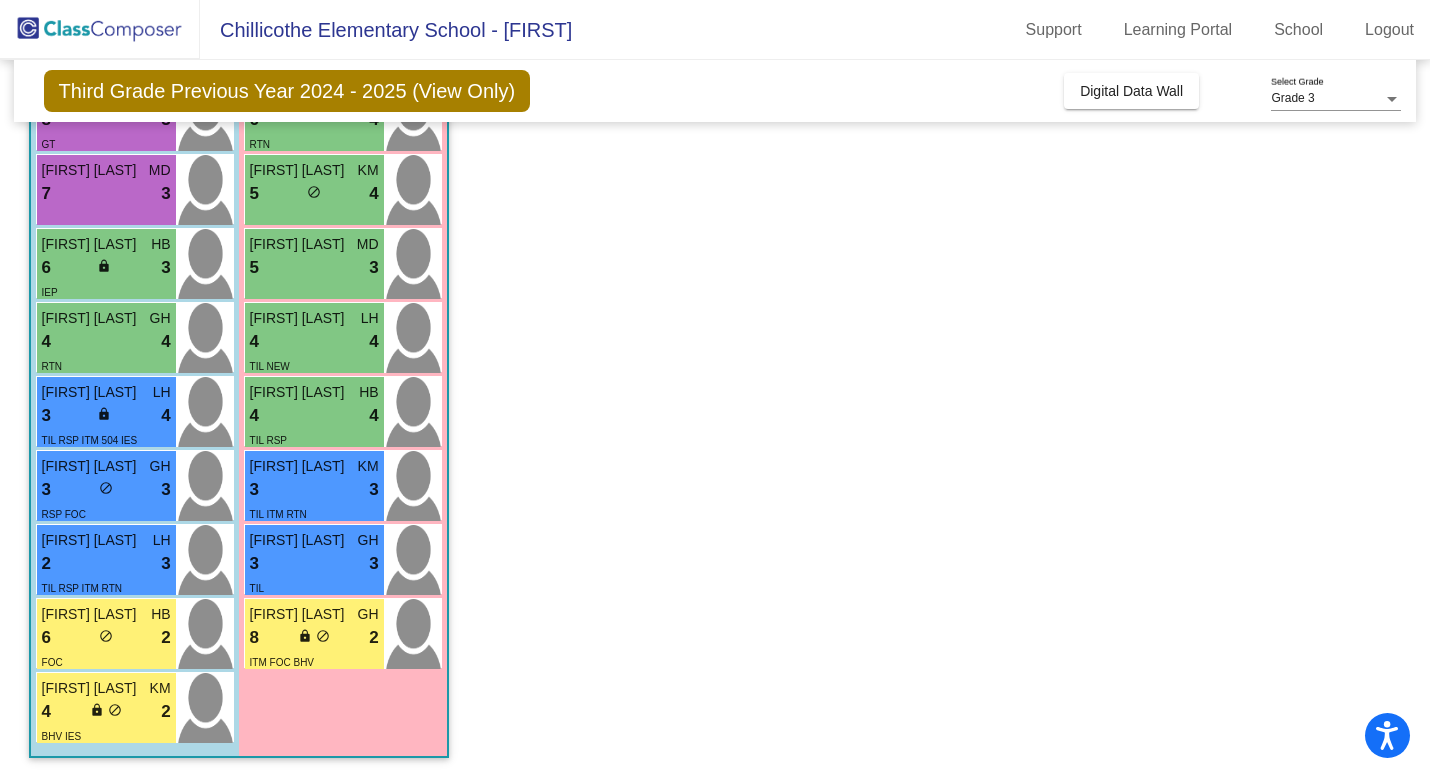 click on "Class 3    picture_as_pdf [FIRST] [LAST]  Add Student  First Name Last Name Student Id  (Recommended)   Boy   Girl   Non Binary Add Close  Boys : 10  [FIRST] [LAST] MD 8 lock do_not_disturb_alt 4 [FIRST] [LAST] LH 8 lock do_not_disturb_alt 3 GT [FIRST] [LAST] MD 7 lock do_not_disturb_alt 3 [FIRST] [LAST] HB 6 lock do_not_disturb_alt 3 IEP [FIRST] [LAST] GH 4 lock do_not_disturb_alt 4 RTN [FIRST] [LAST] LH 3 lock do_not_disturb_alt 4 TIL RSP ITM 504 IES [FIRST] [LAST] GH 3 lock do_not_disturb_alt 3 RSP FOC [FIRST] [LAST] LH 2 lock do_not_disturb_alt 3 TIL RSP ITM RTN [FIRST] [LAST] HB 6 lock do_not_disturb_alt 2 FOC [FIRST] [LAST] KM 4 lock do_not_disturb_alt 2 BHV IES Girls: 9 [FIRST] [LAST] MD 9 lock do_not_disturb_alt 4 [FIRST] [LAST] HB 6 lock do_not_disturb_alt 4 RTN [FIRST] [LAST] KM 5 lock do_not_disturb_alt 4 Claira [LAST] MD 5 lock do_not_disturb_alt 3 Aelita [LAST] LH 4 lock do_not_disturb_alt 4 TIL NEW Lexie [LAST] HB 4 lock do_not_disturb_alt 4 TIL RSP [FIRST] [LAST] KM 3 lock do_not_disturb_alt 3" 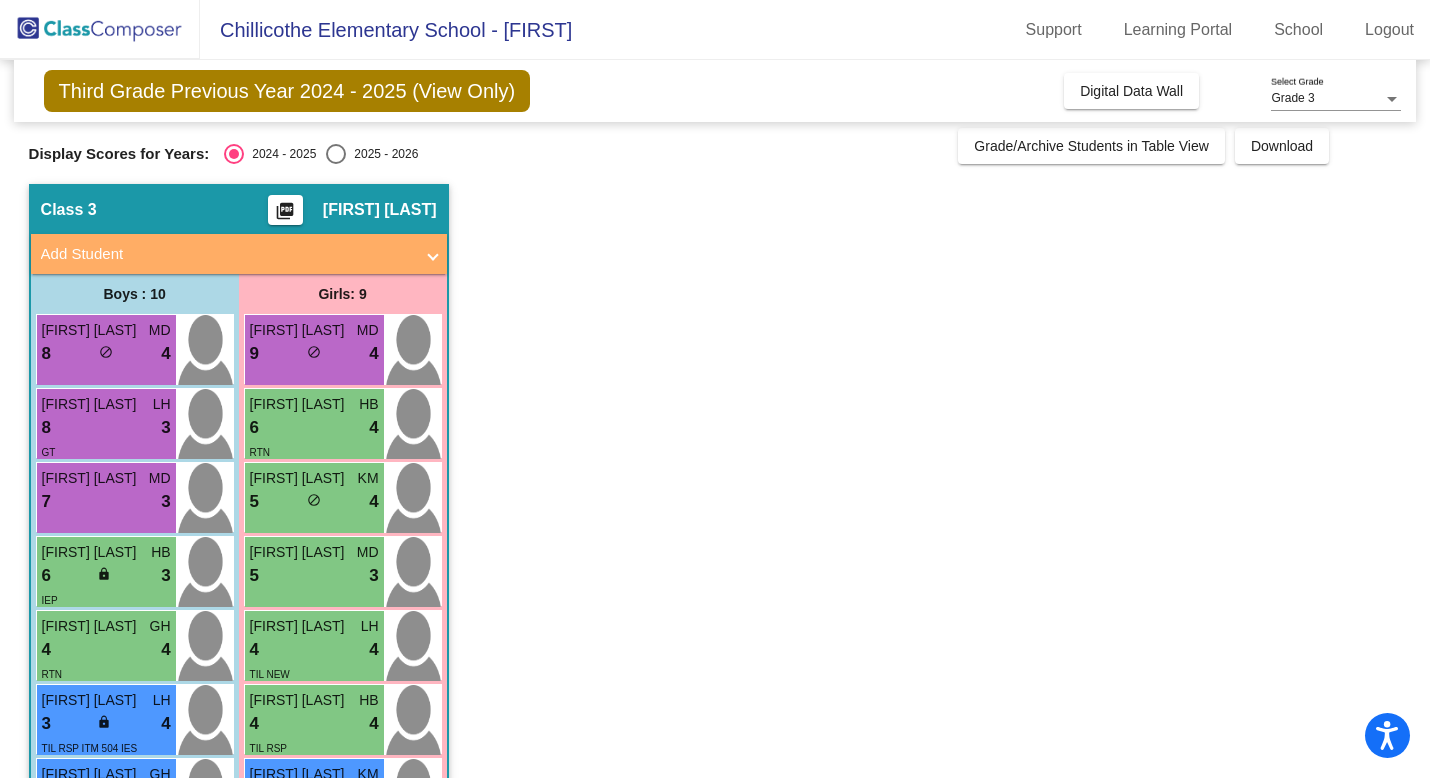 scroll, scrollTop: 8, scrollLeft: 0, axis: vertical 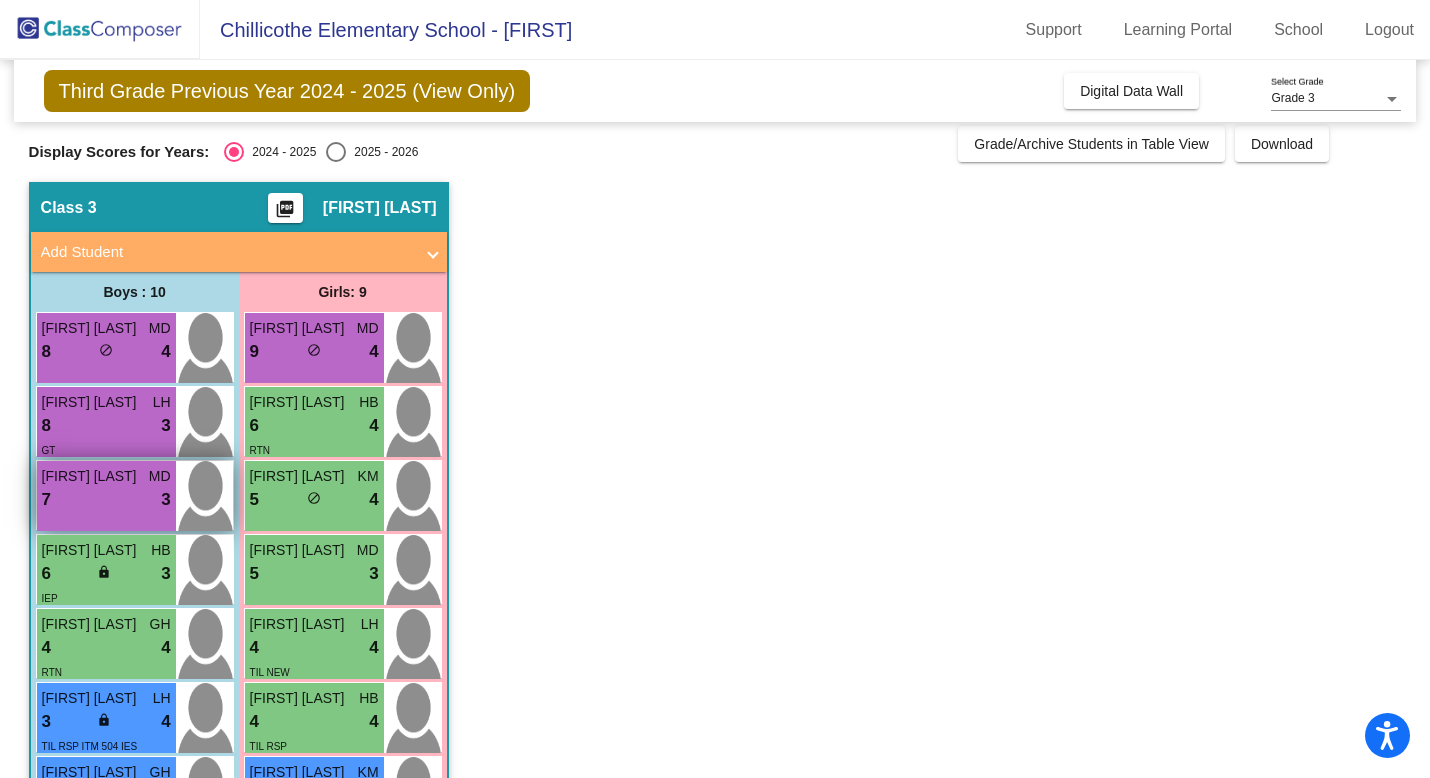 click on "7 lock do_not_disturb_alt 3" at bounding box center [106, 500] 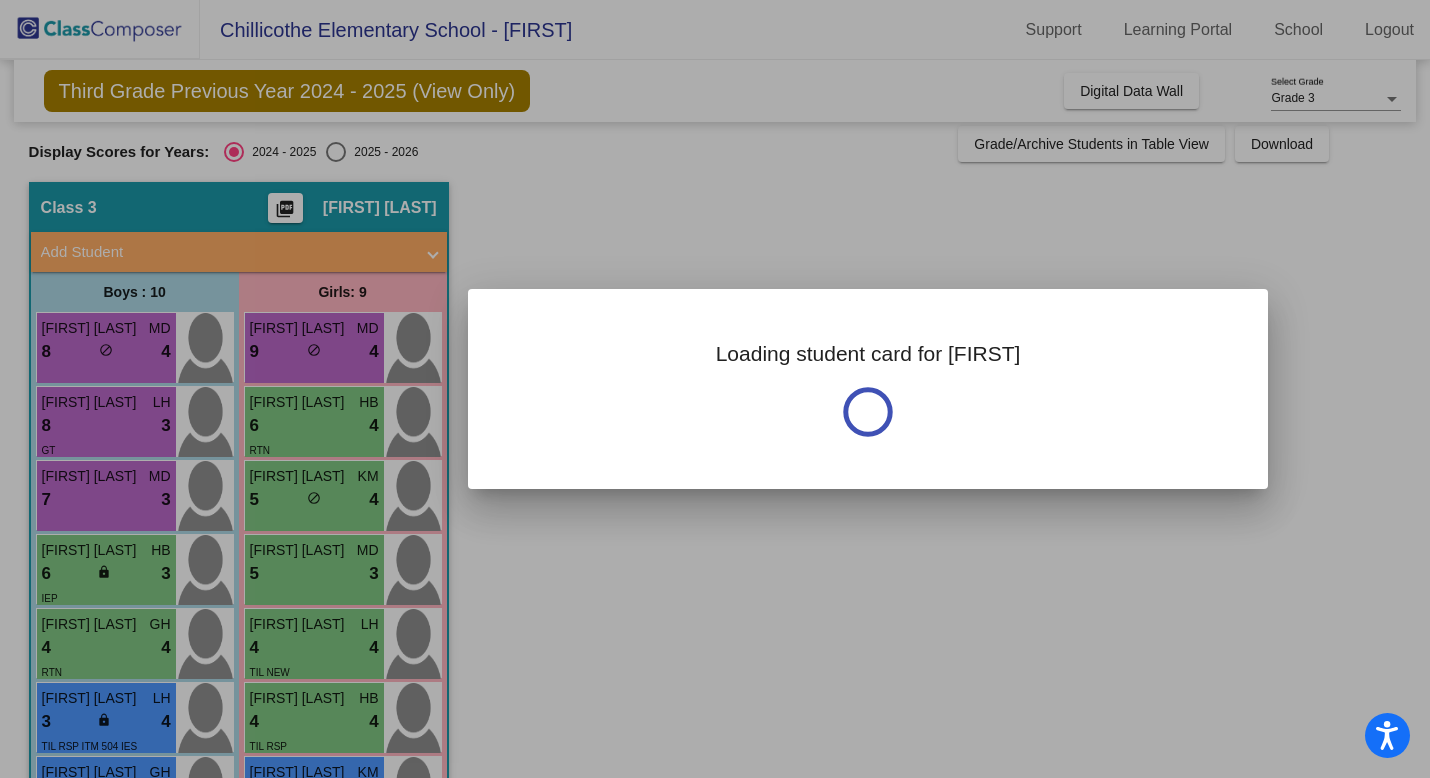 scroll, scrollTop: 0, scrollLeft: 0, axis: both 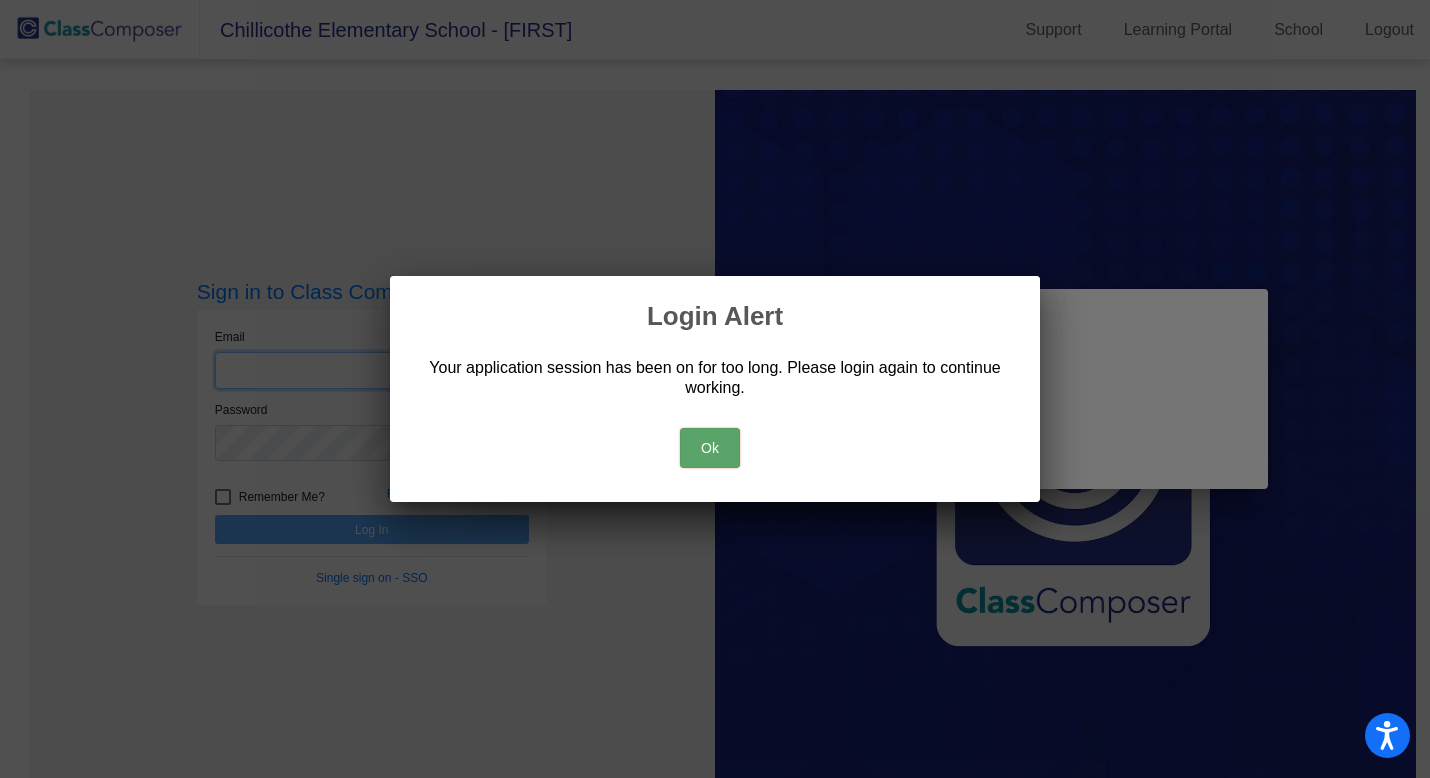 type 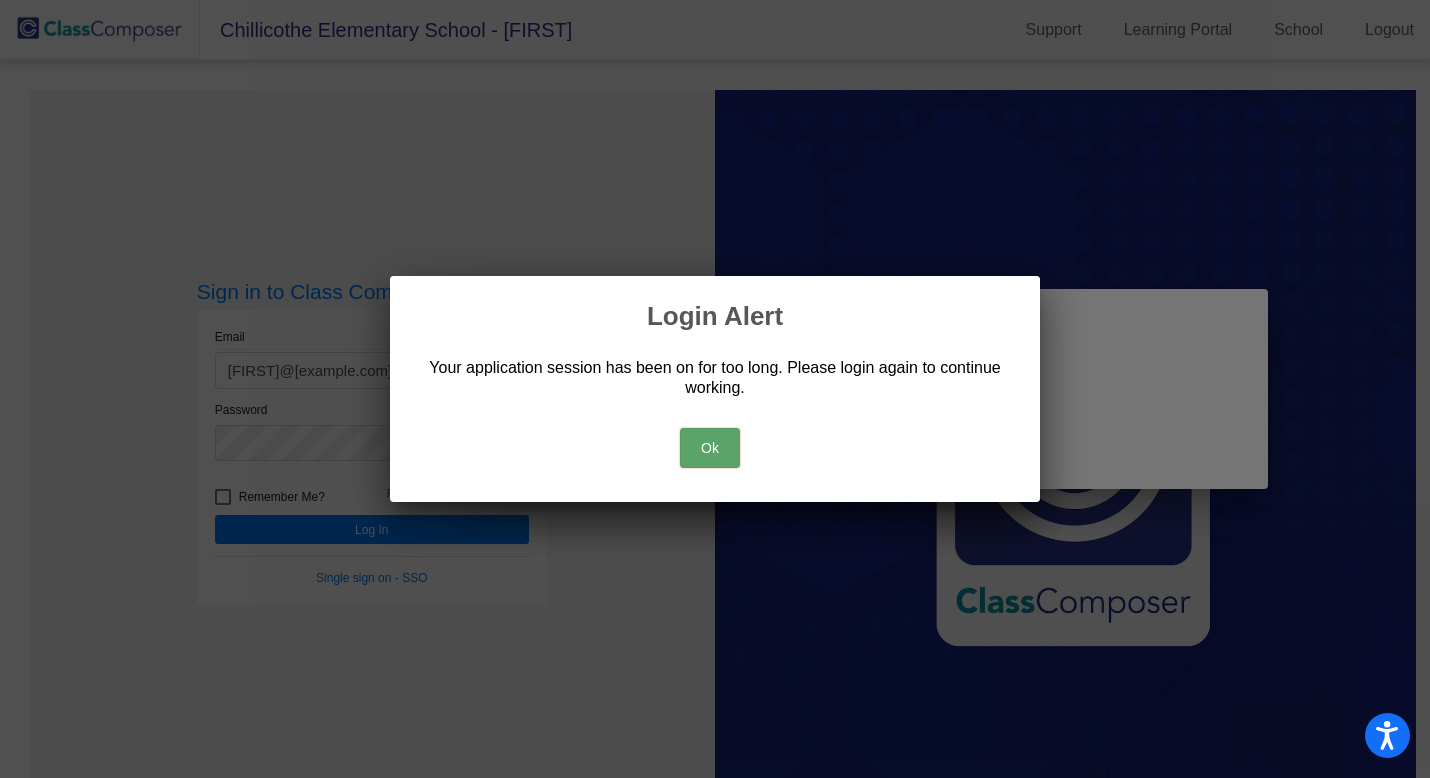 click on "Ok" at bounding box center [710, 448] 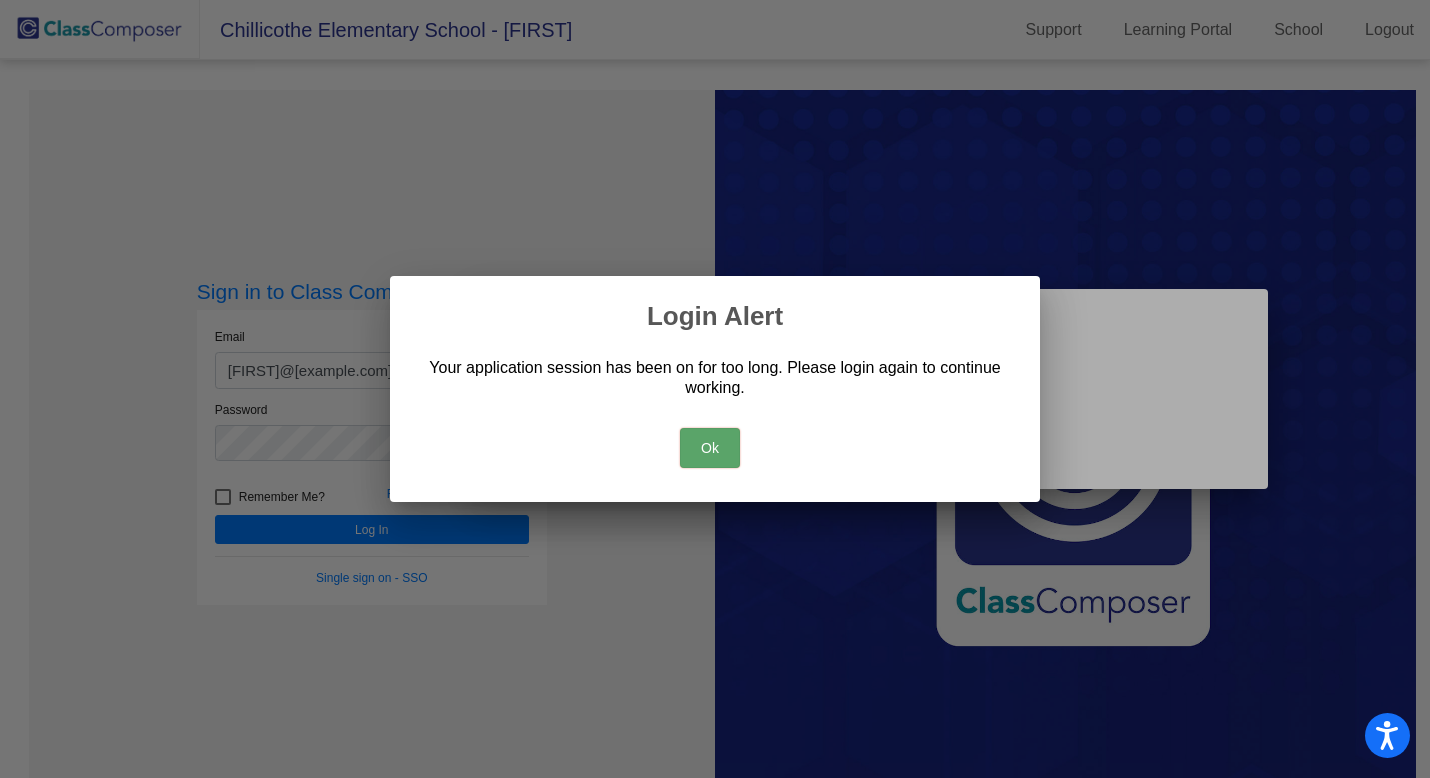 click on "Ok" at bounding box center (710, 448) 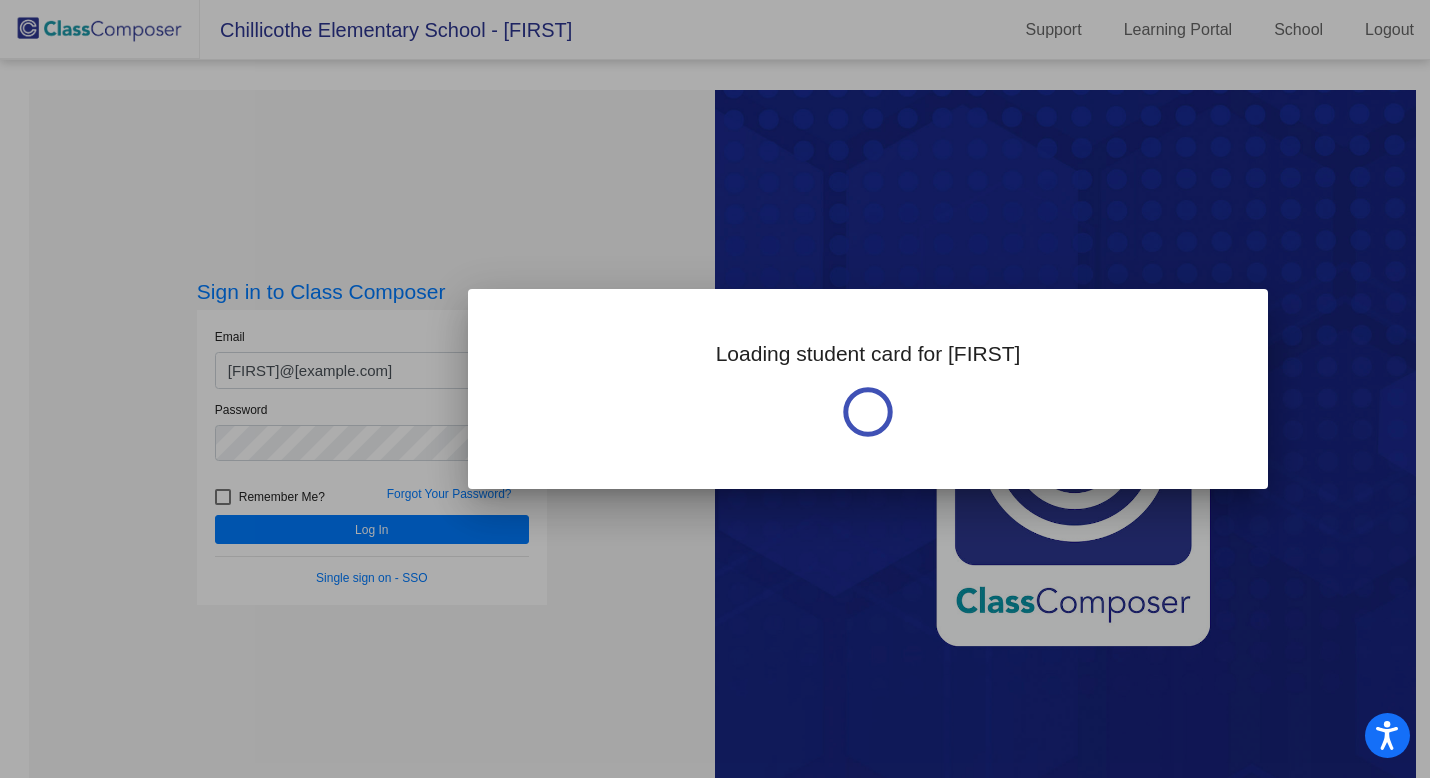 click at bounding box center [715, 389] 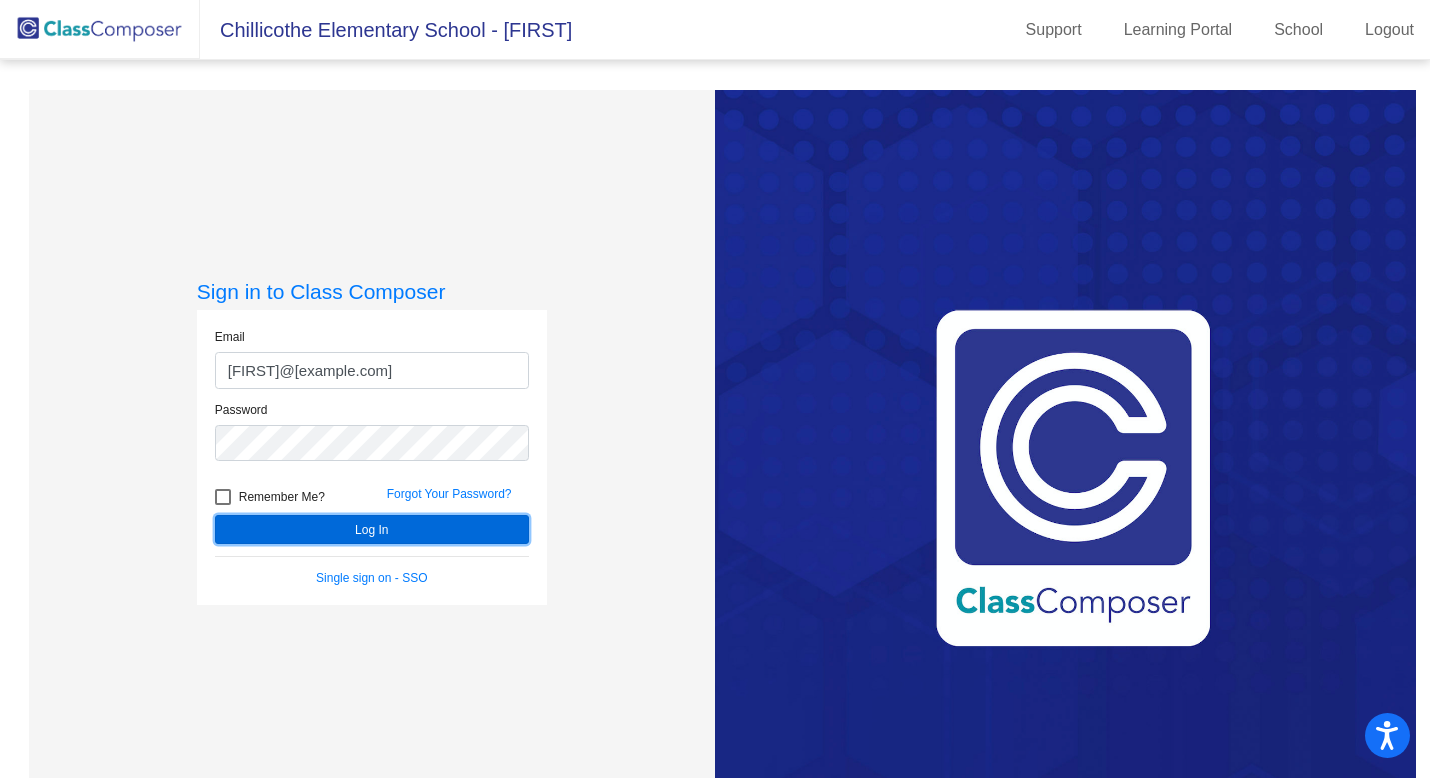 click on "Log In" 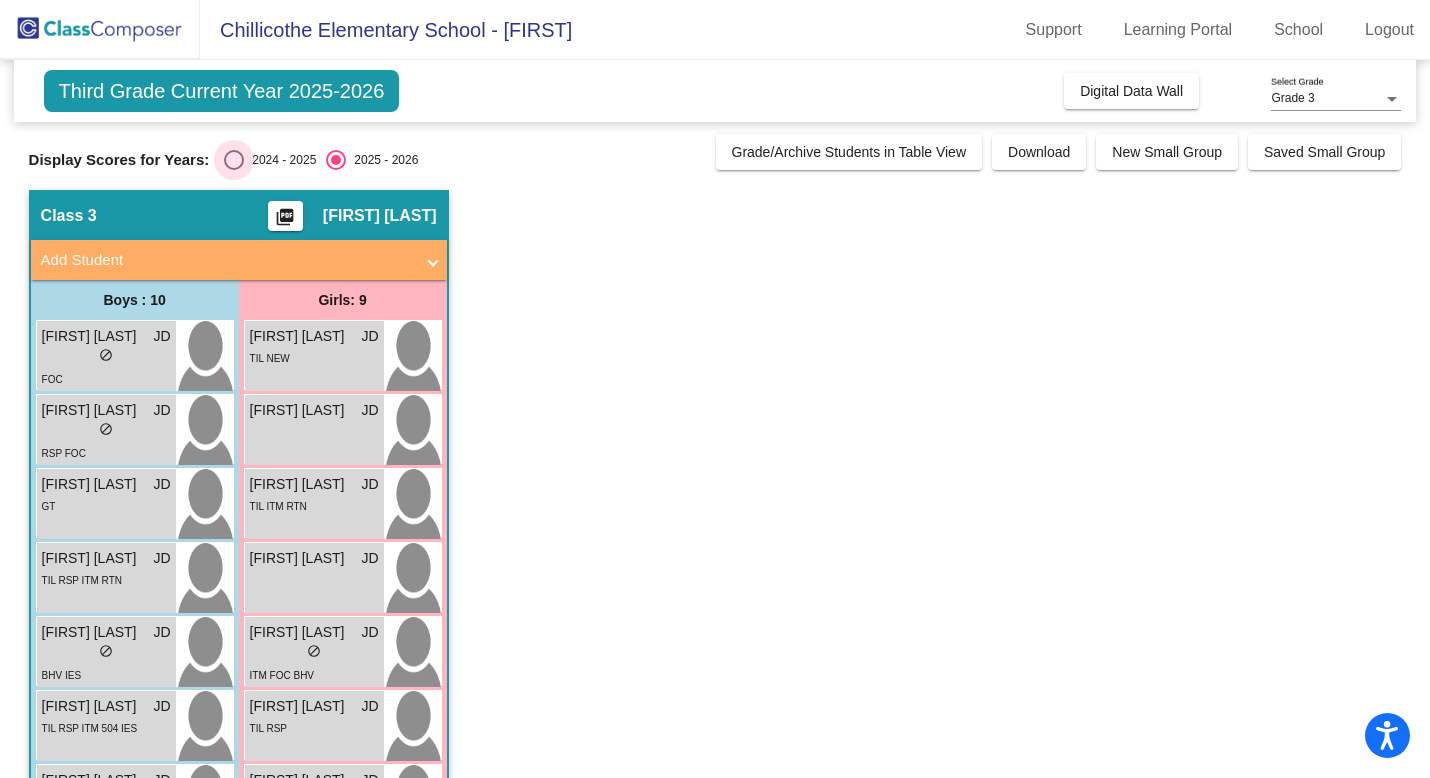 click at bounding box center [234, 160] 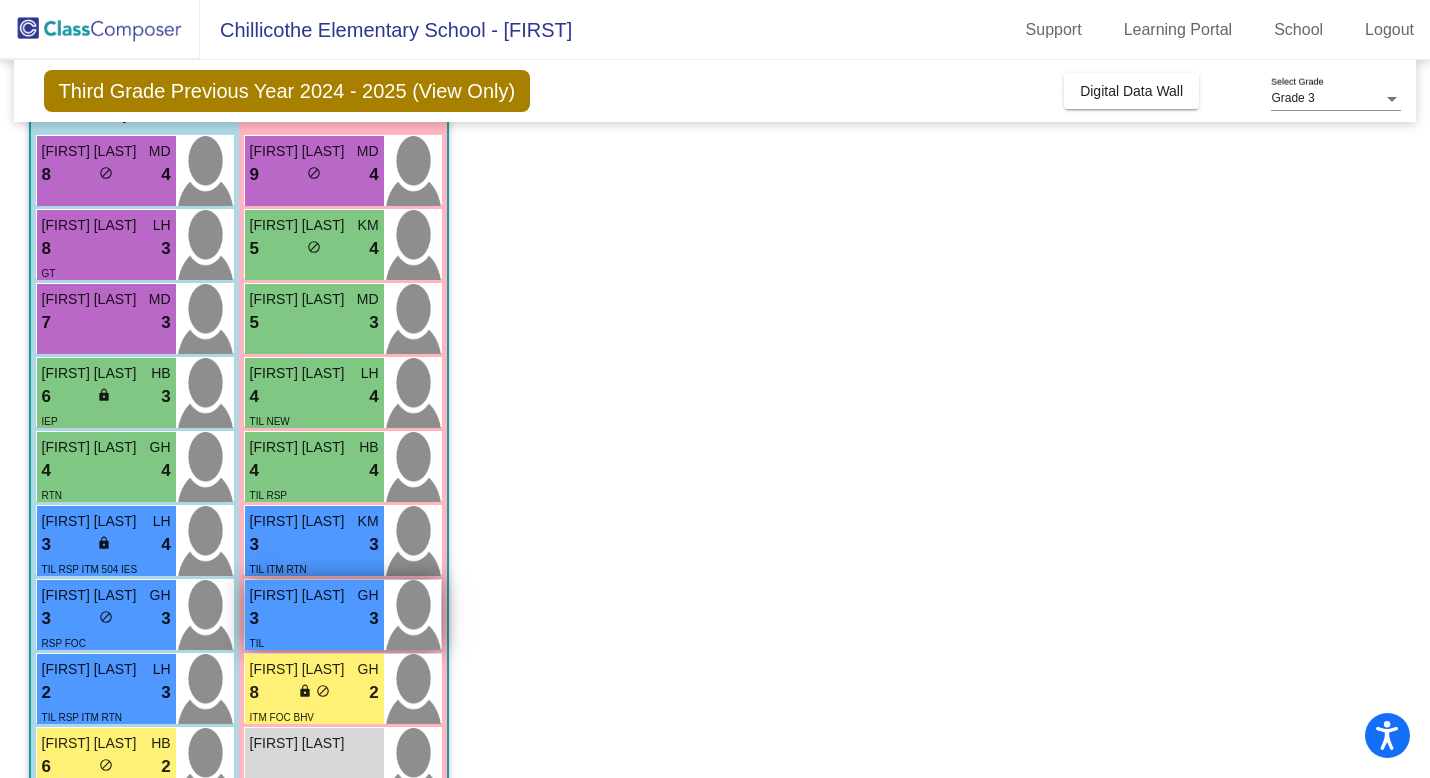 scroll, scrollTop: 0, scrollLeft: 0, axis: both 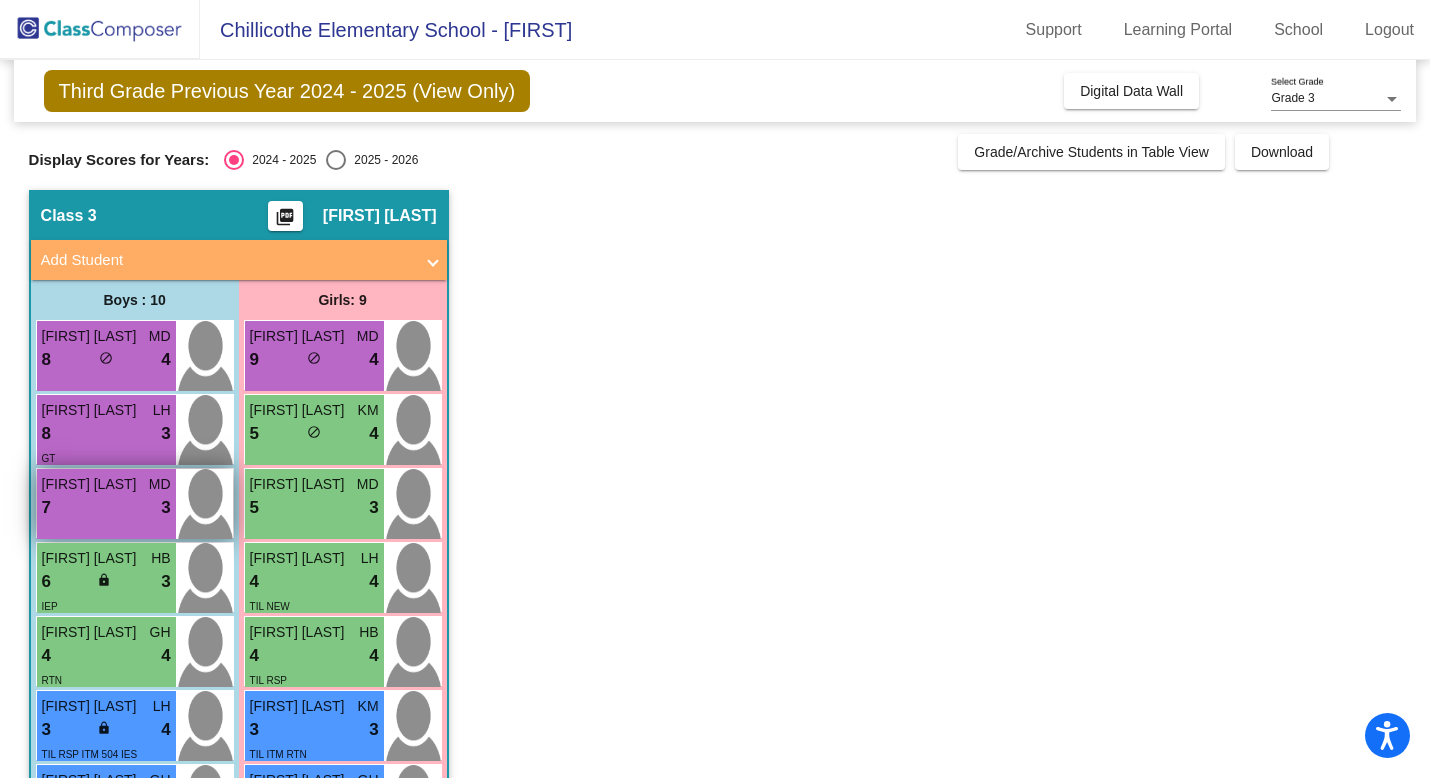 click on "7 lock do_not_disturb_alt 3" at bounding box center (106, 508) 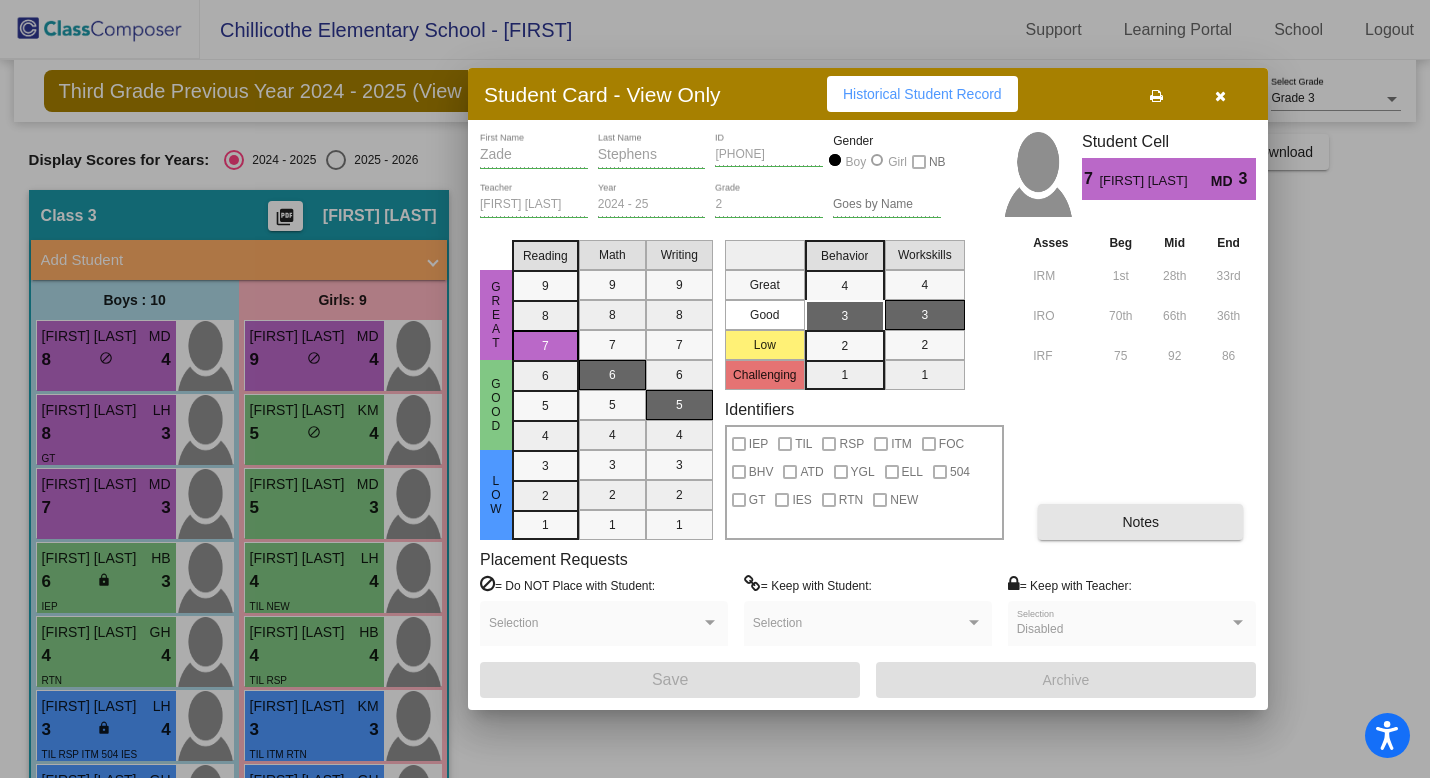click on "Notes" at bounding box center [1140, 522] 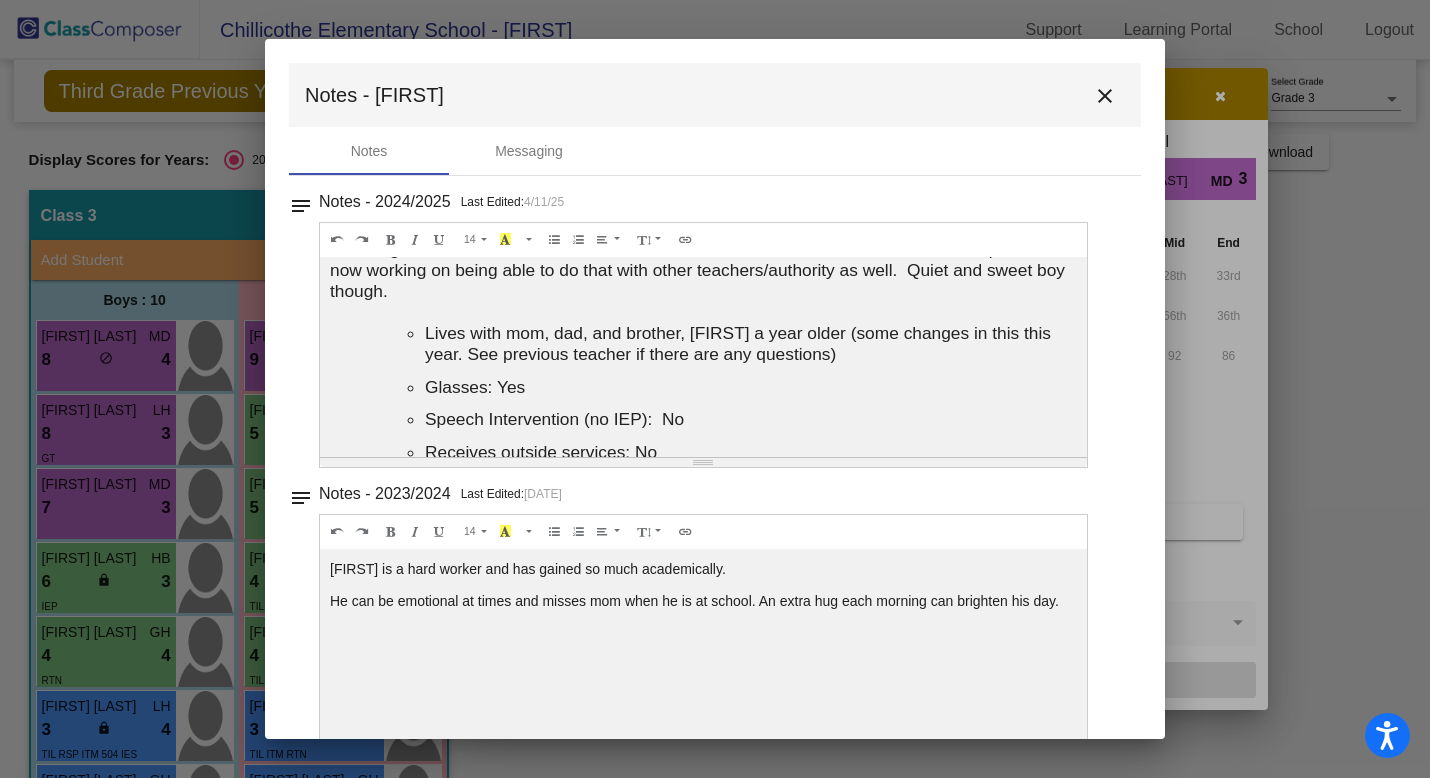 scroll, scrollTop: 122, scrollLeft: 0, axis: vertical 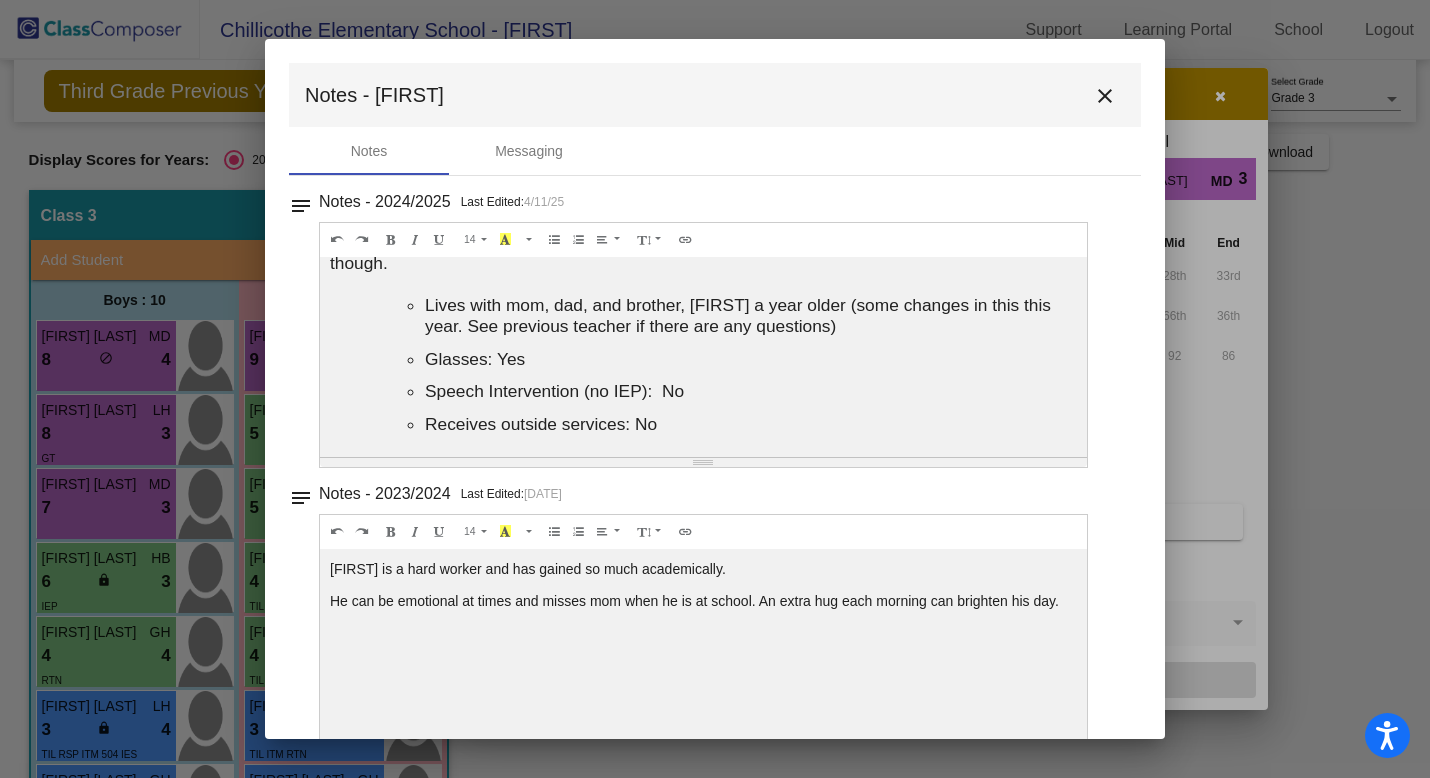 click on "close" at bounding box center (1105, 96) 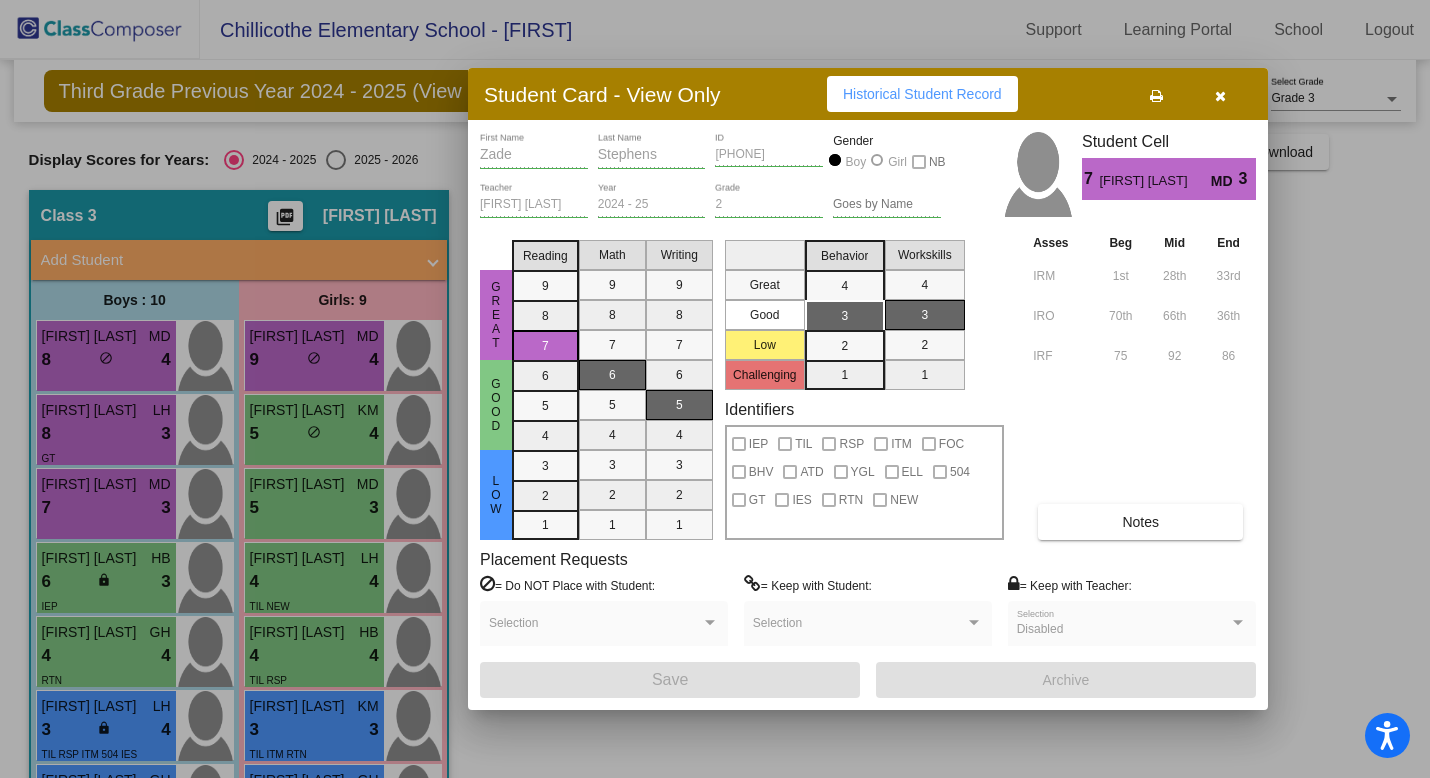 click at bounding box center (1220, 94) 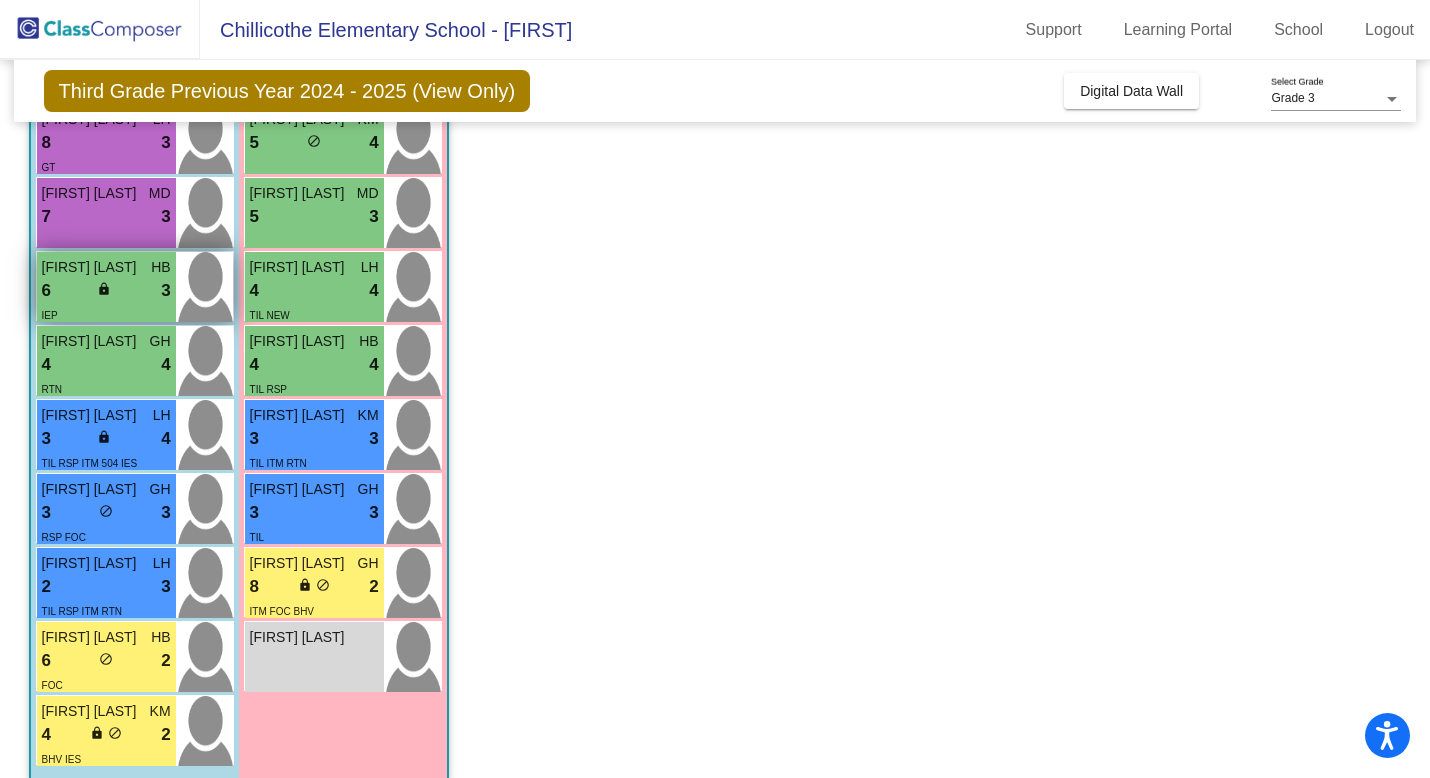 scroll, scrollTop: 314, scrollLeft: 0, axis: vertical 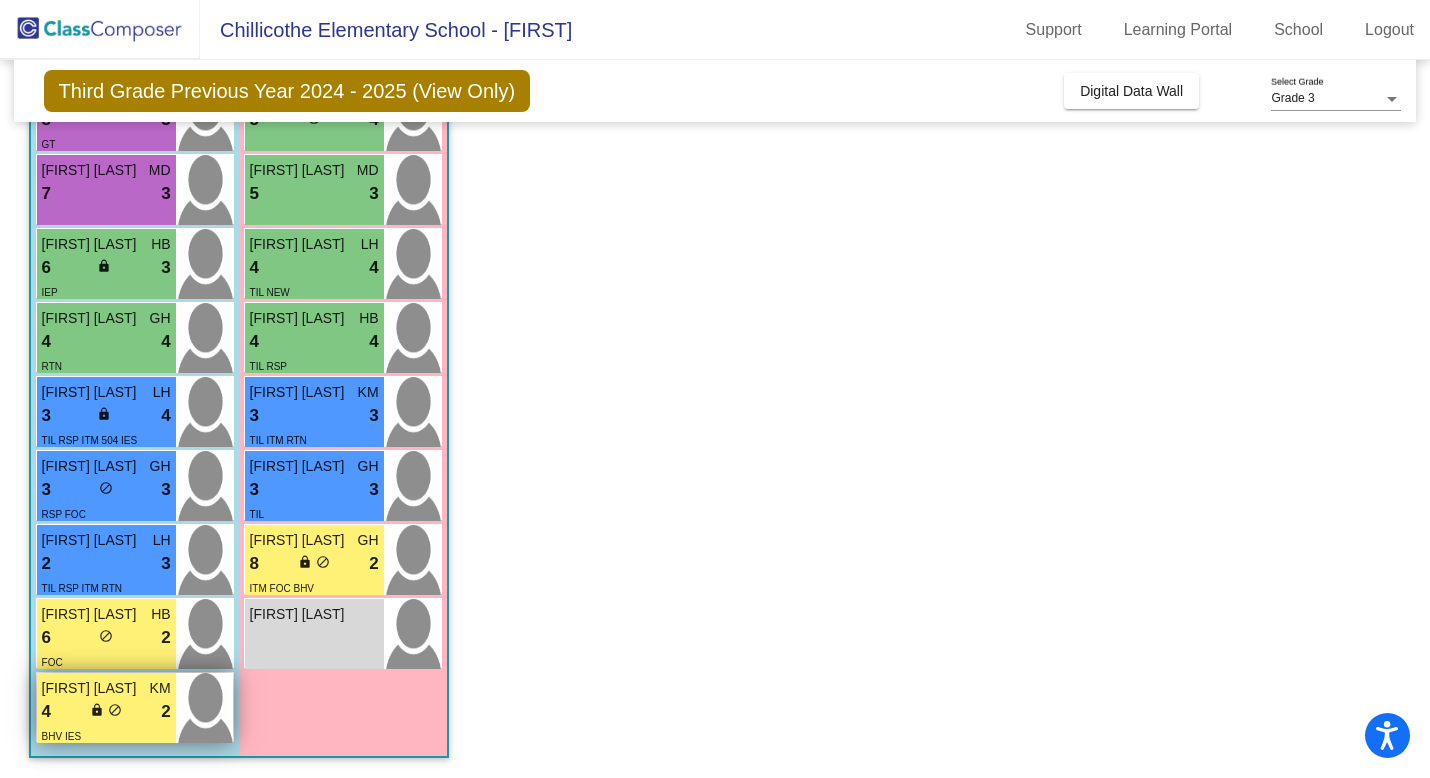 click on "lock do_not_disturb_alt" at bounding box center [106, 712] 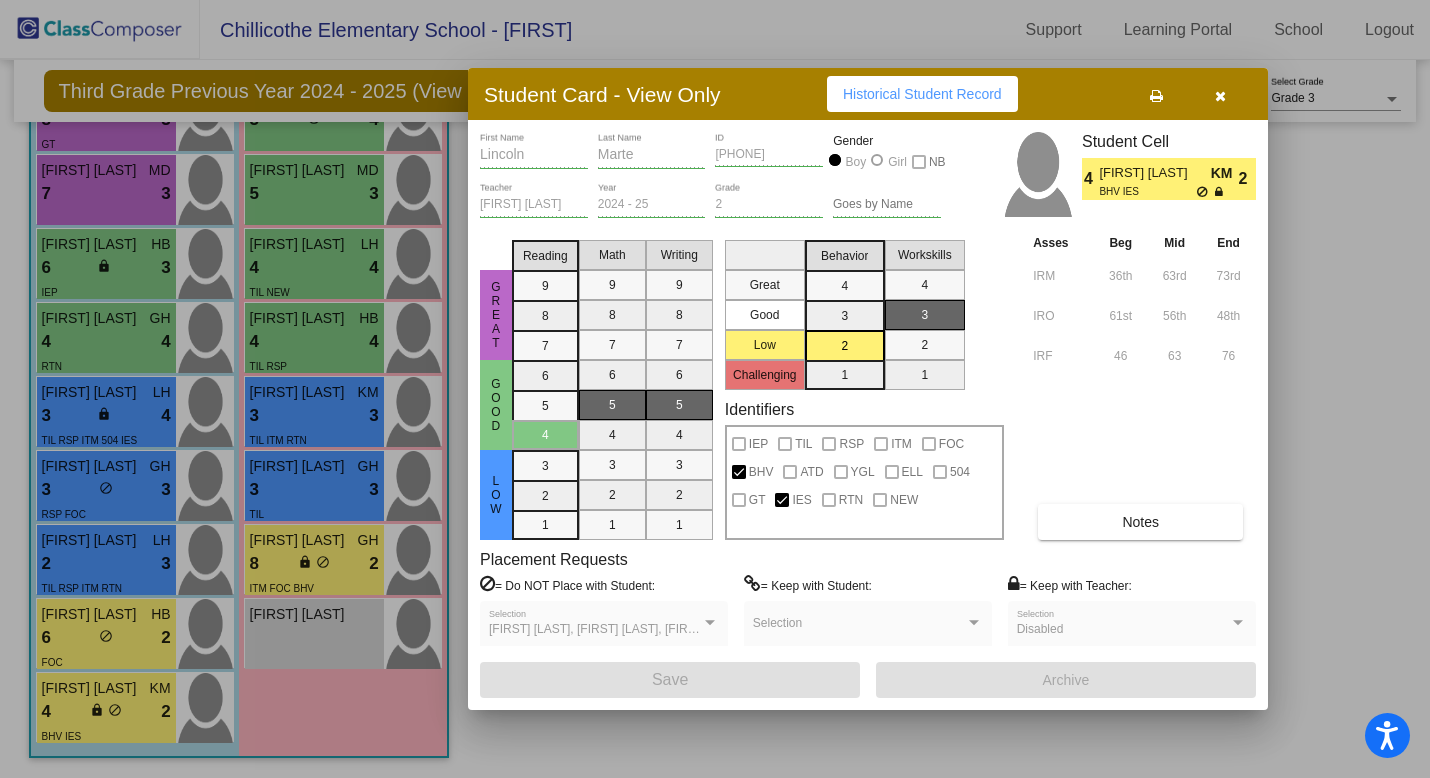 click on "Notes" at bounding box center (1140, 522) 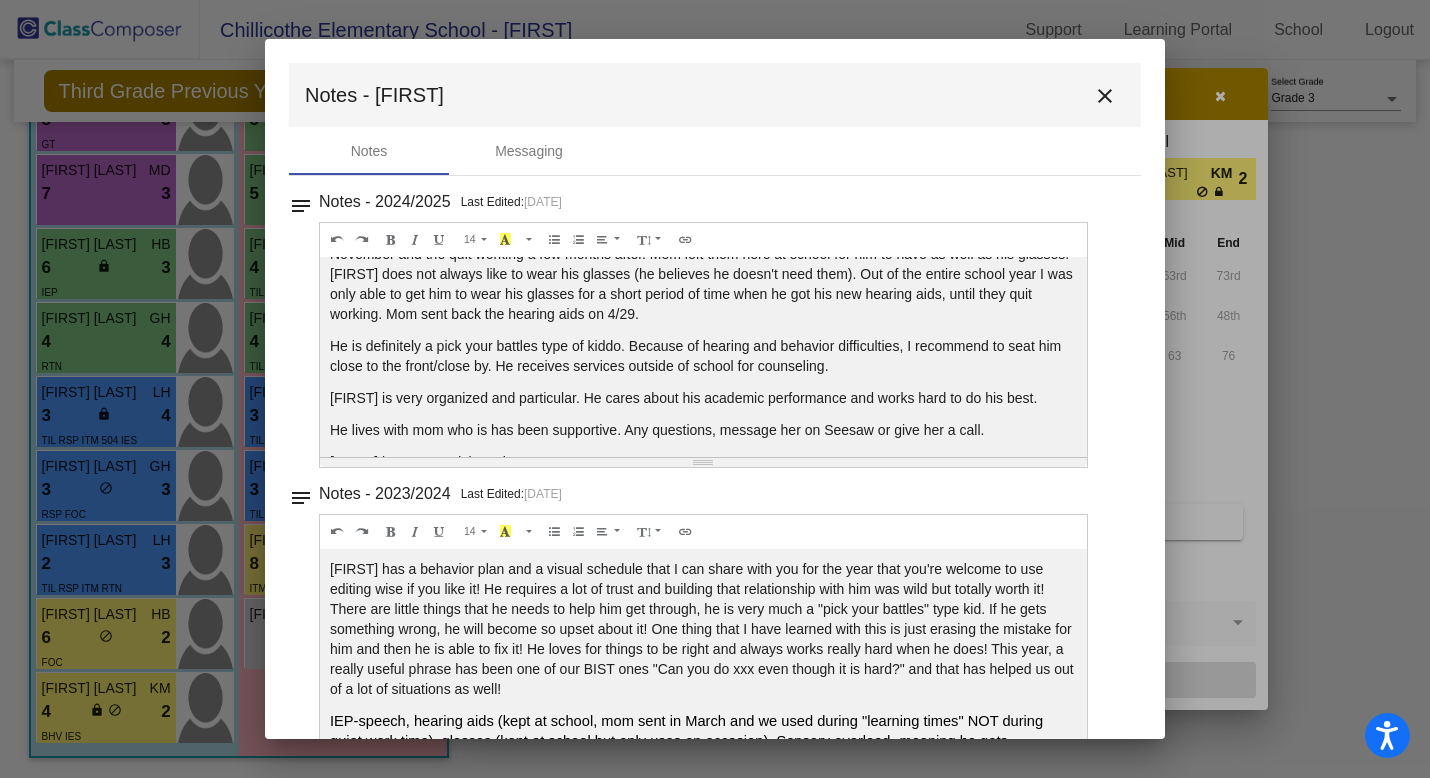 scroll, scrollTop: 224, scrollLeft: 0, axis: vertical 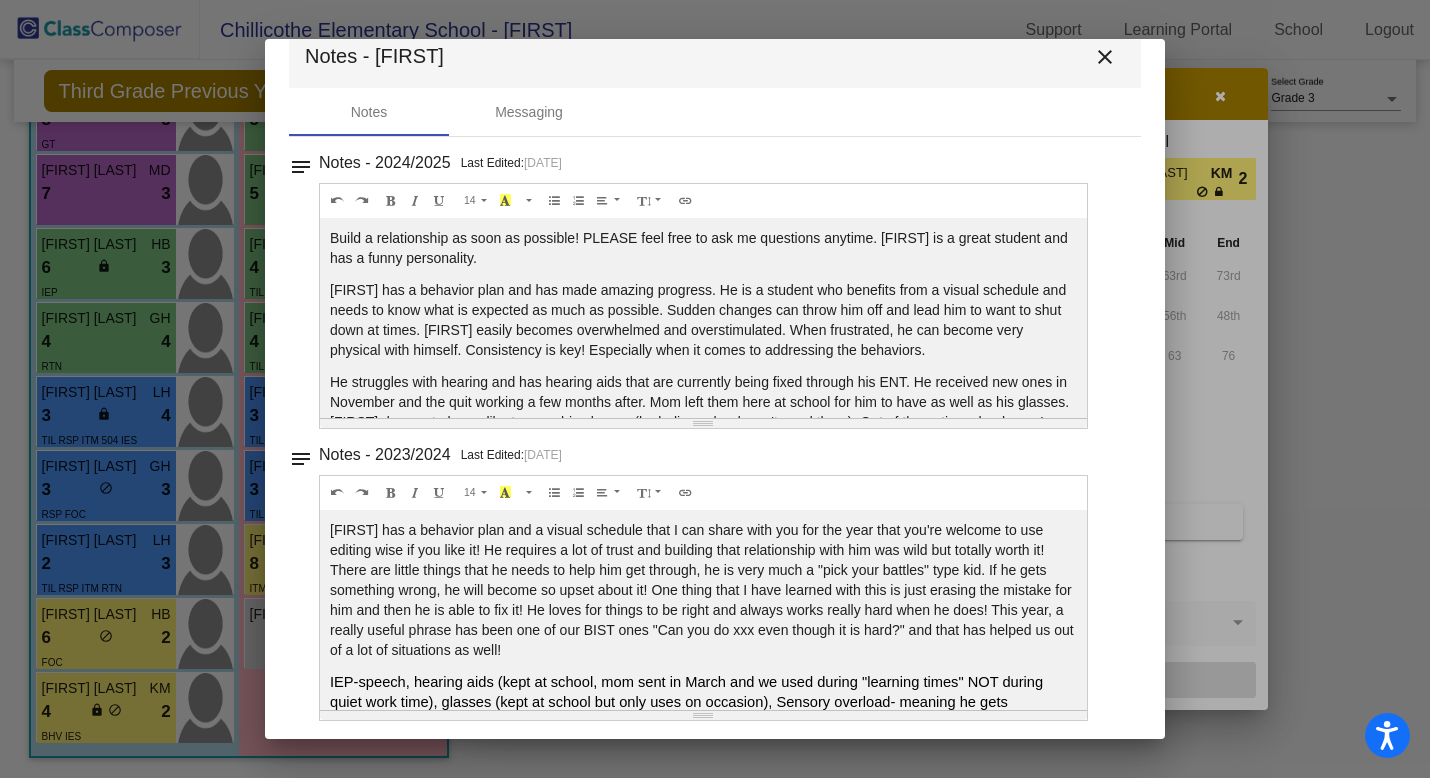 click on "close" at bounding box center [1105, 57] 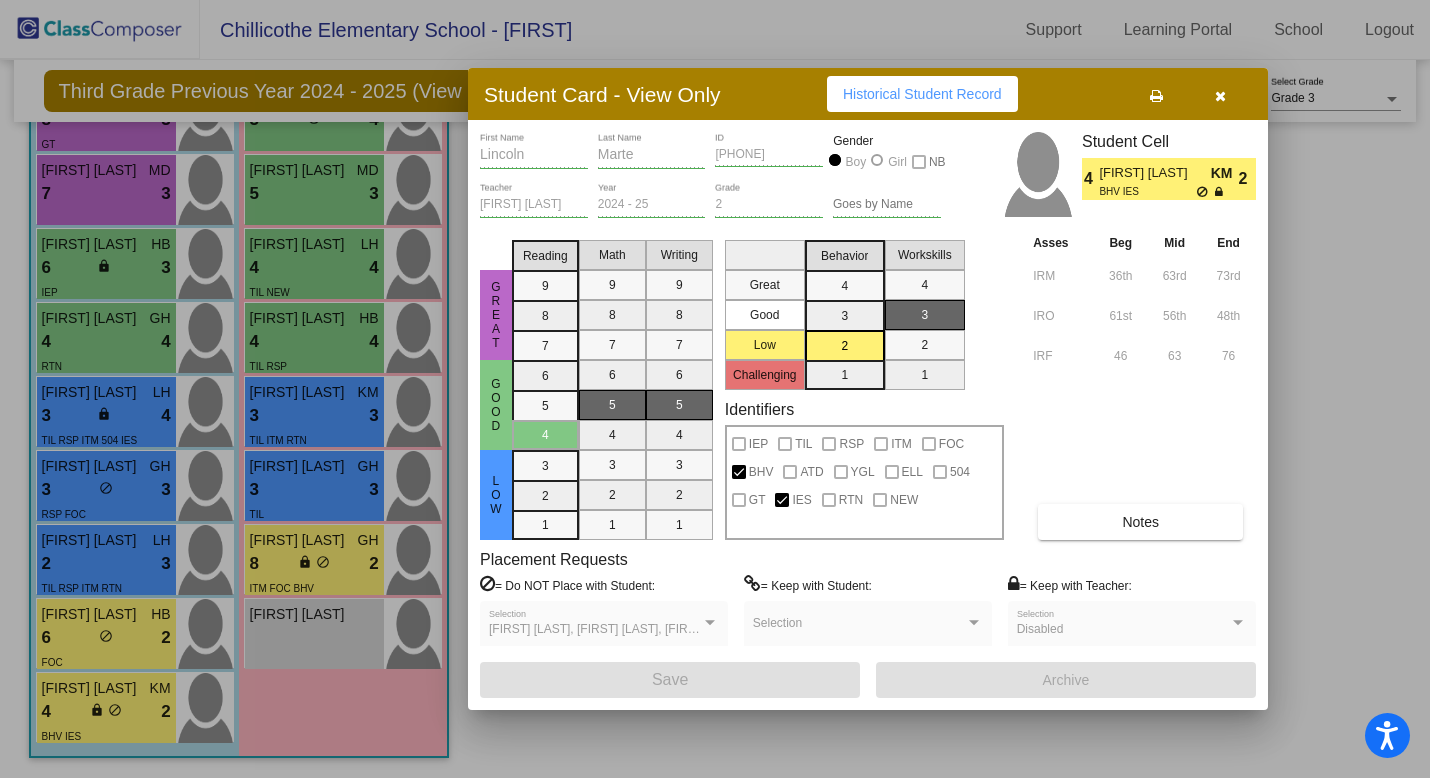 click at bounding box center [1220, 94] 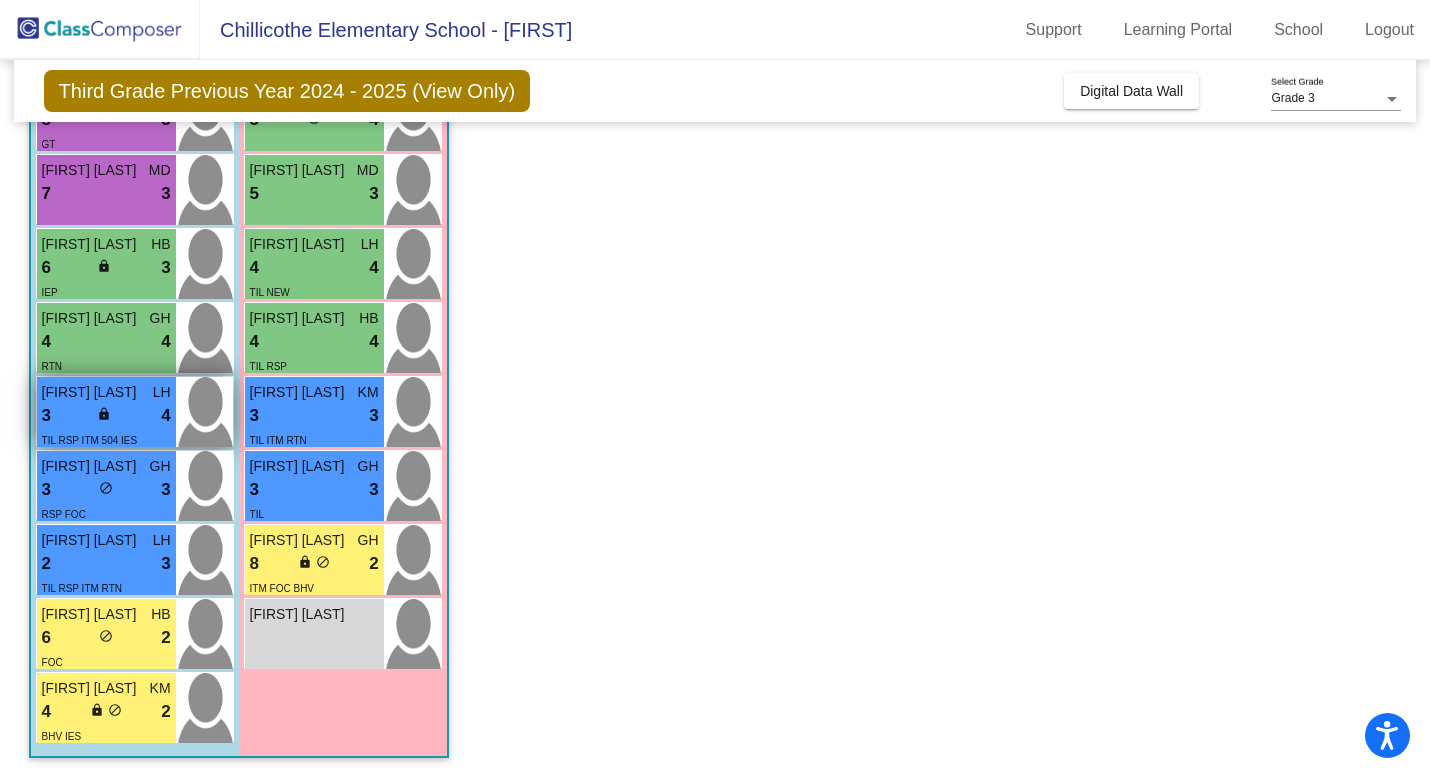 click on "lock do_not_disturb_alt" at bounding box center (106, 416) 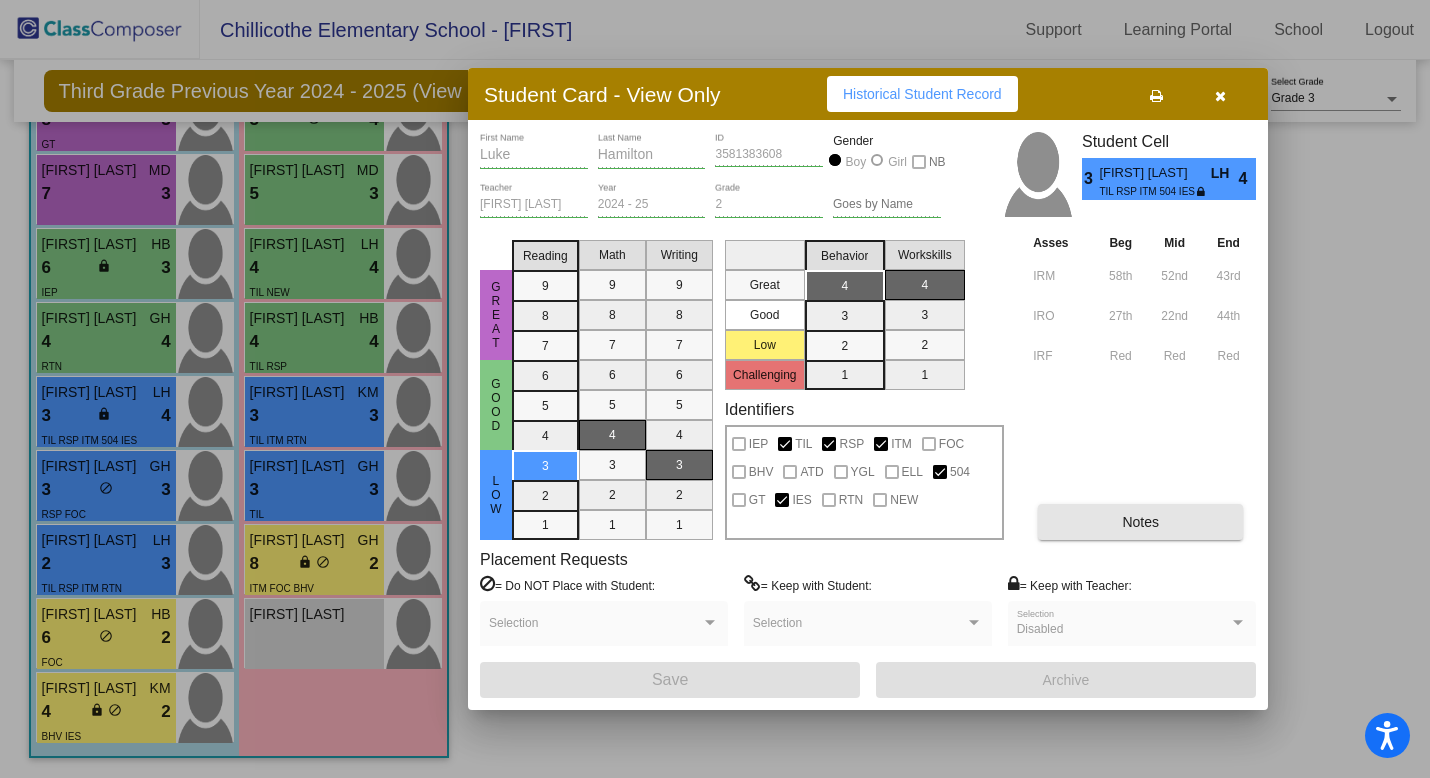 click on "Notes" at bounding box center (1140, 522) 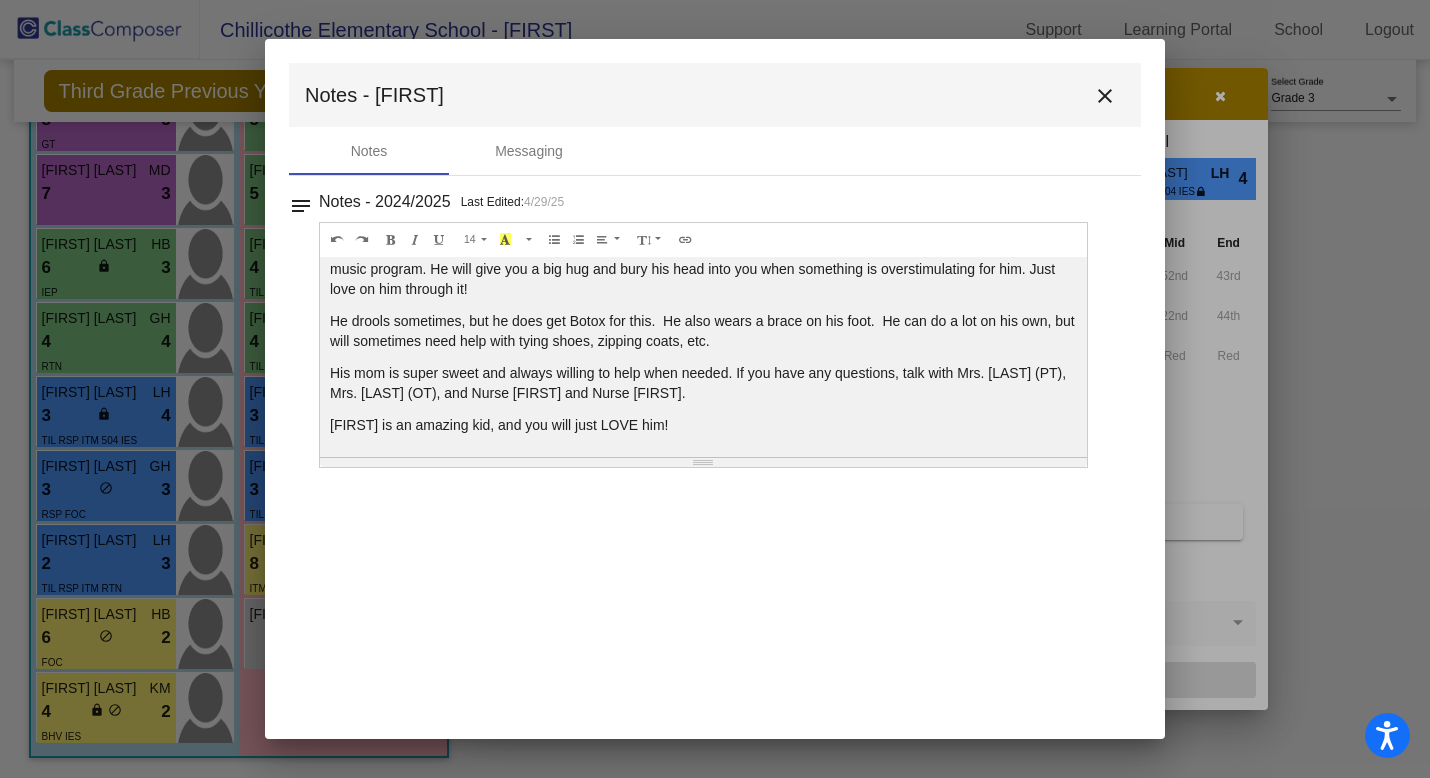 scroll, scrollTop: 0, scrollLeft: 0, axis: both 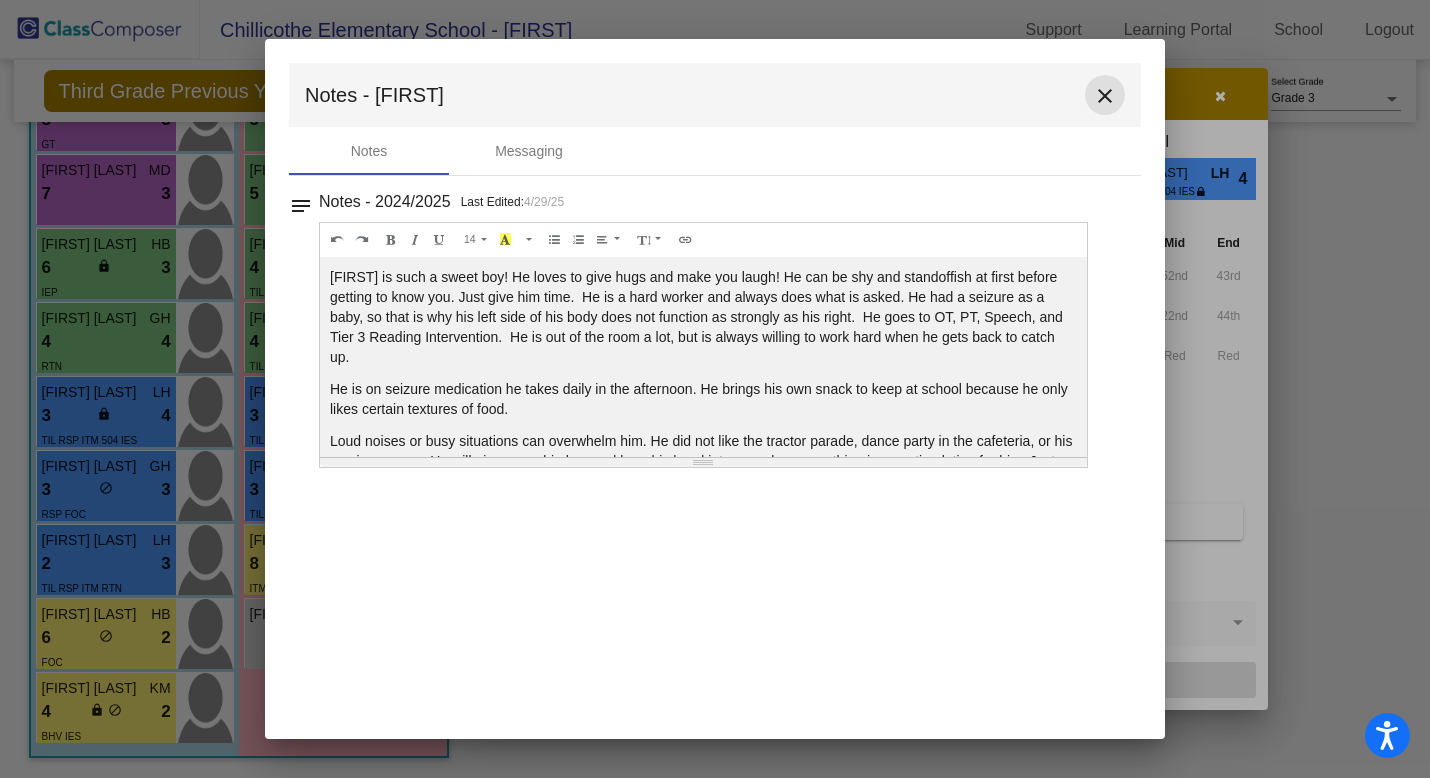 click on "close" at bounding box center (1105, 95) 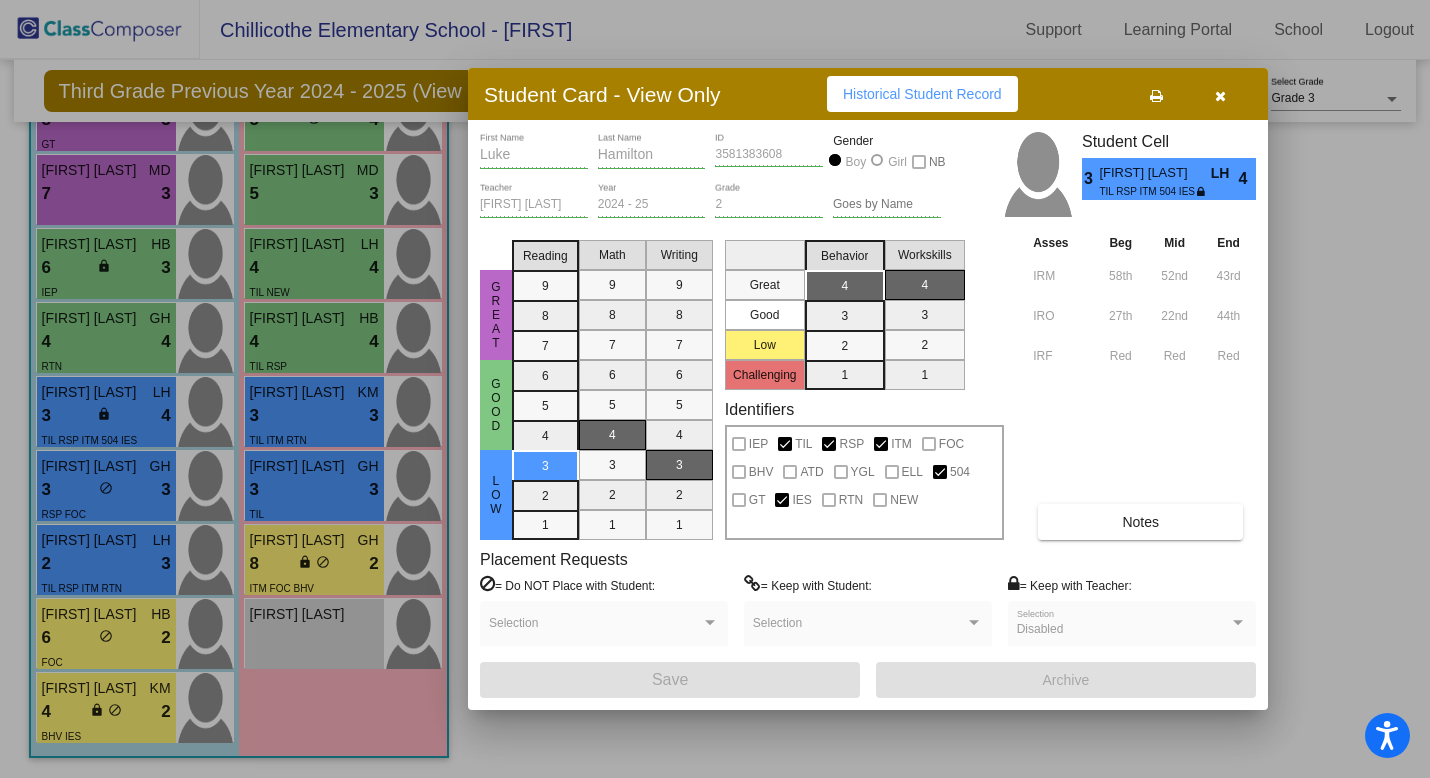 click on "Notes" at bounding box center (1140, 522) 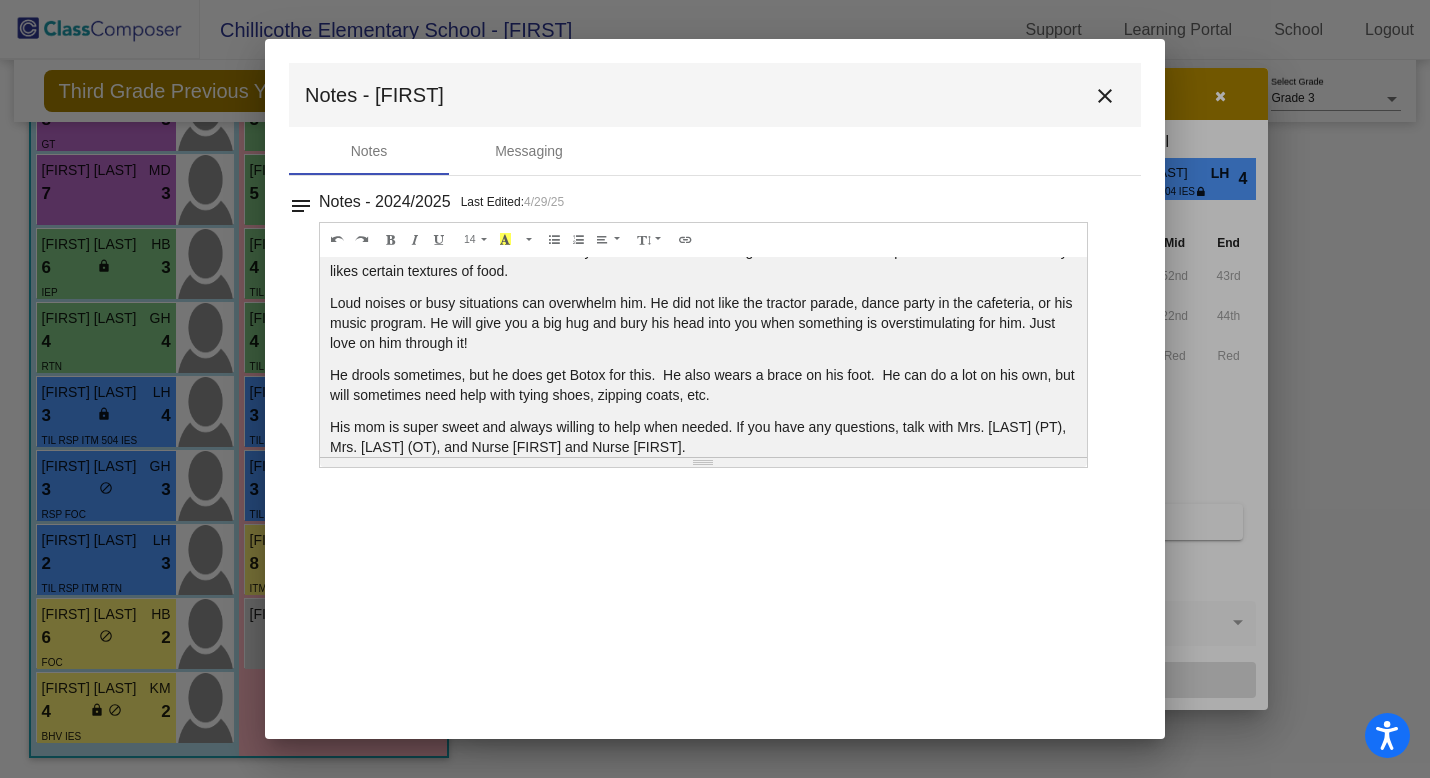 scroll, scrollTop: 192, scrollLeft: 0, axis: vertical 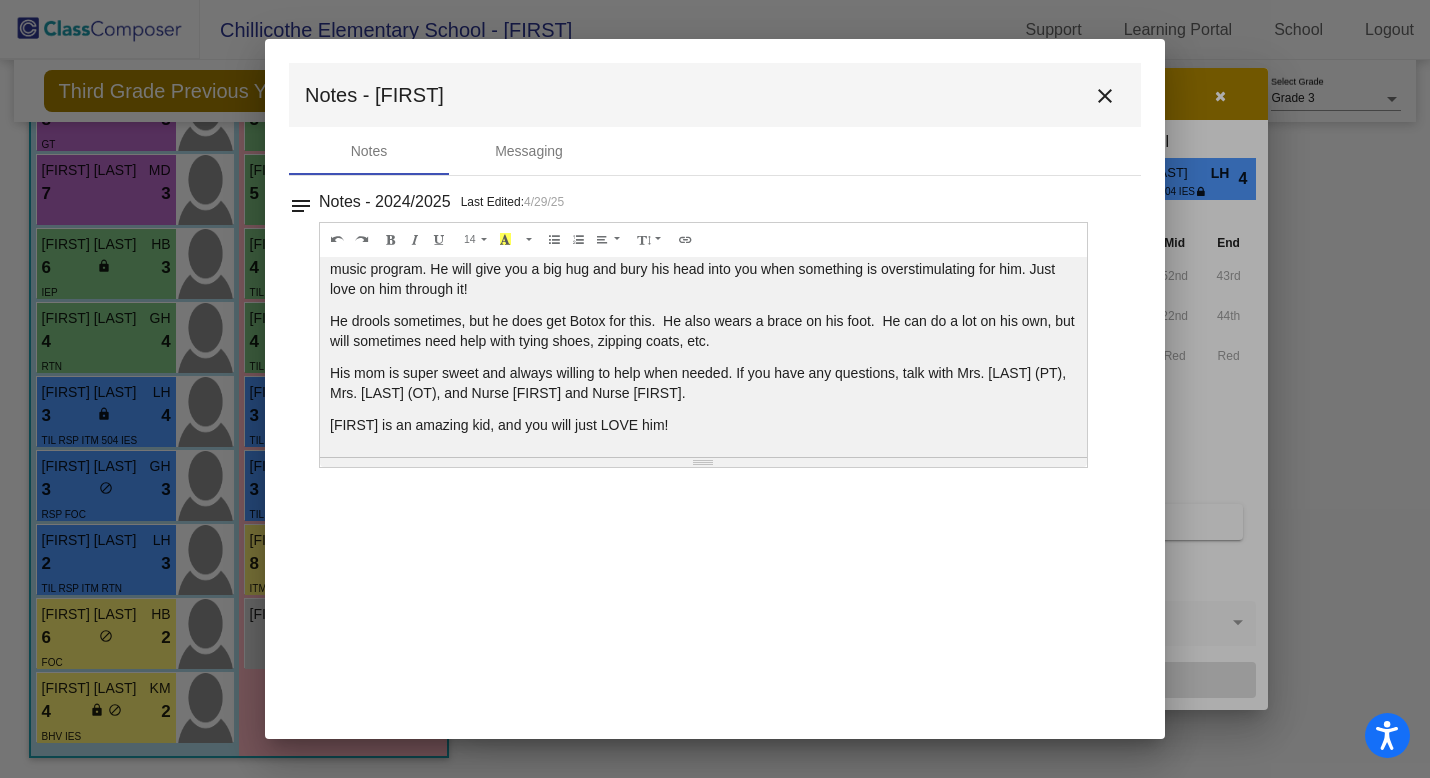 click on "close" at bounding box center [1105, 95] 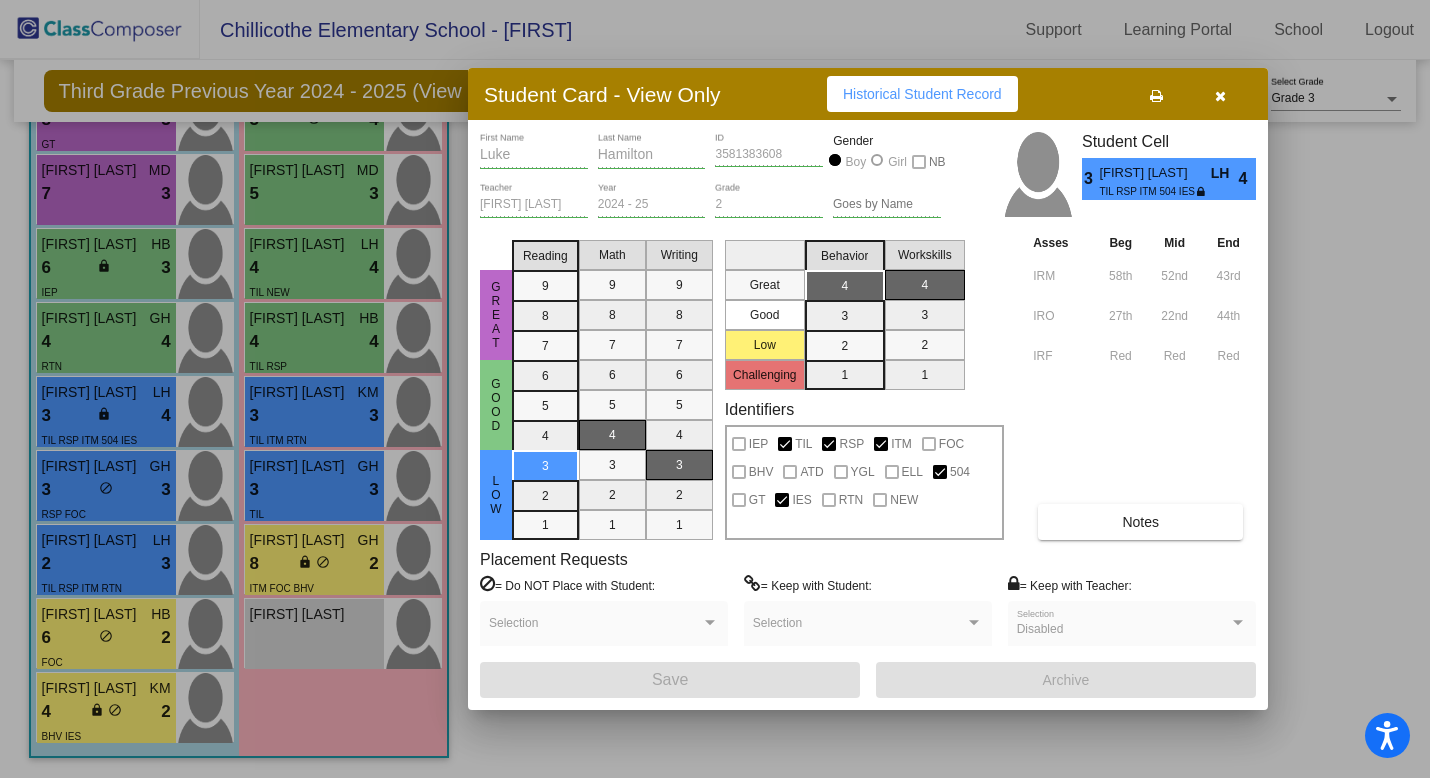 click at bounding box center [1220, 96] 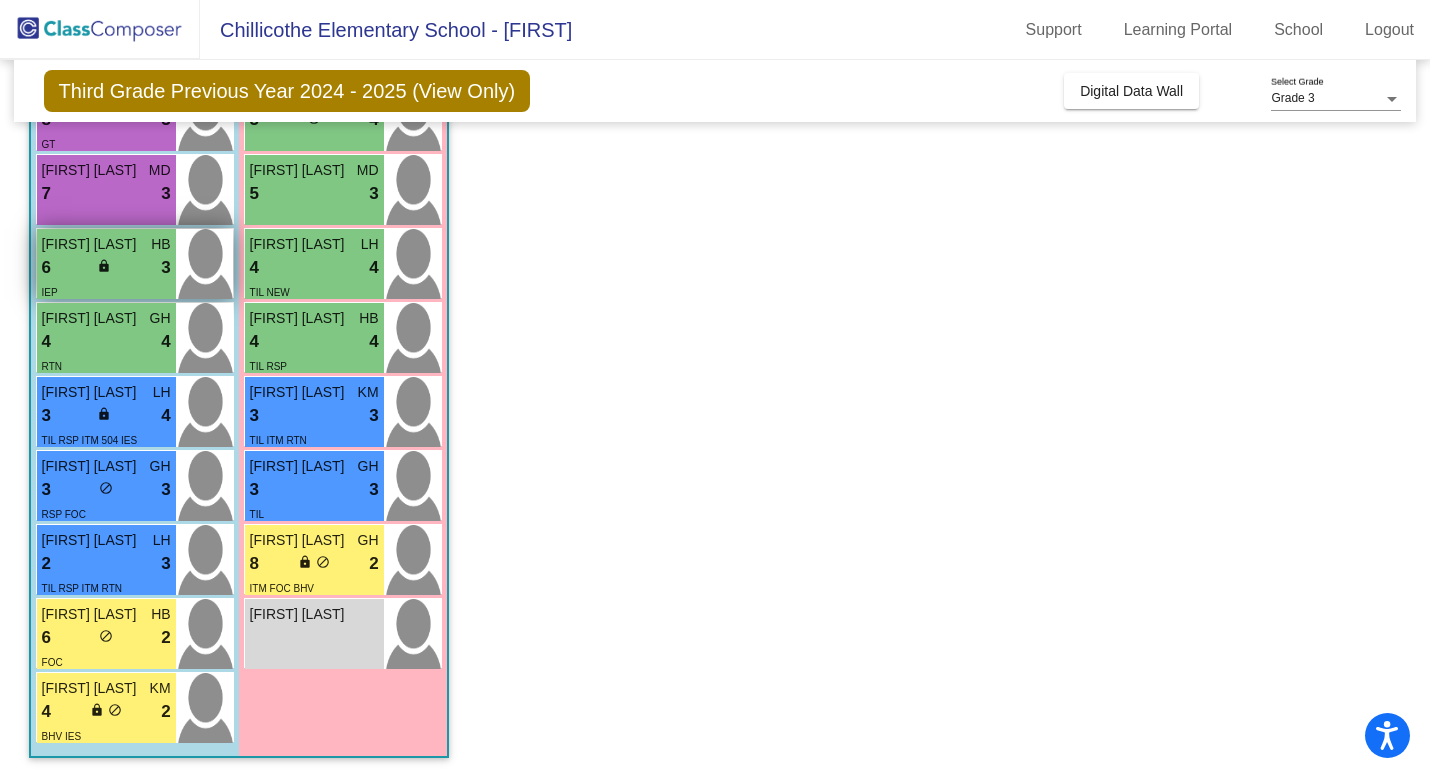 click on "6 lock do_not_disturb_alt 3" at bounding box center [106, 268] 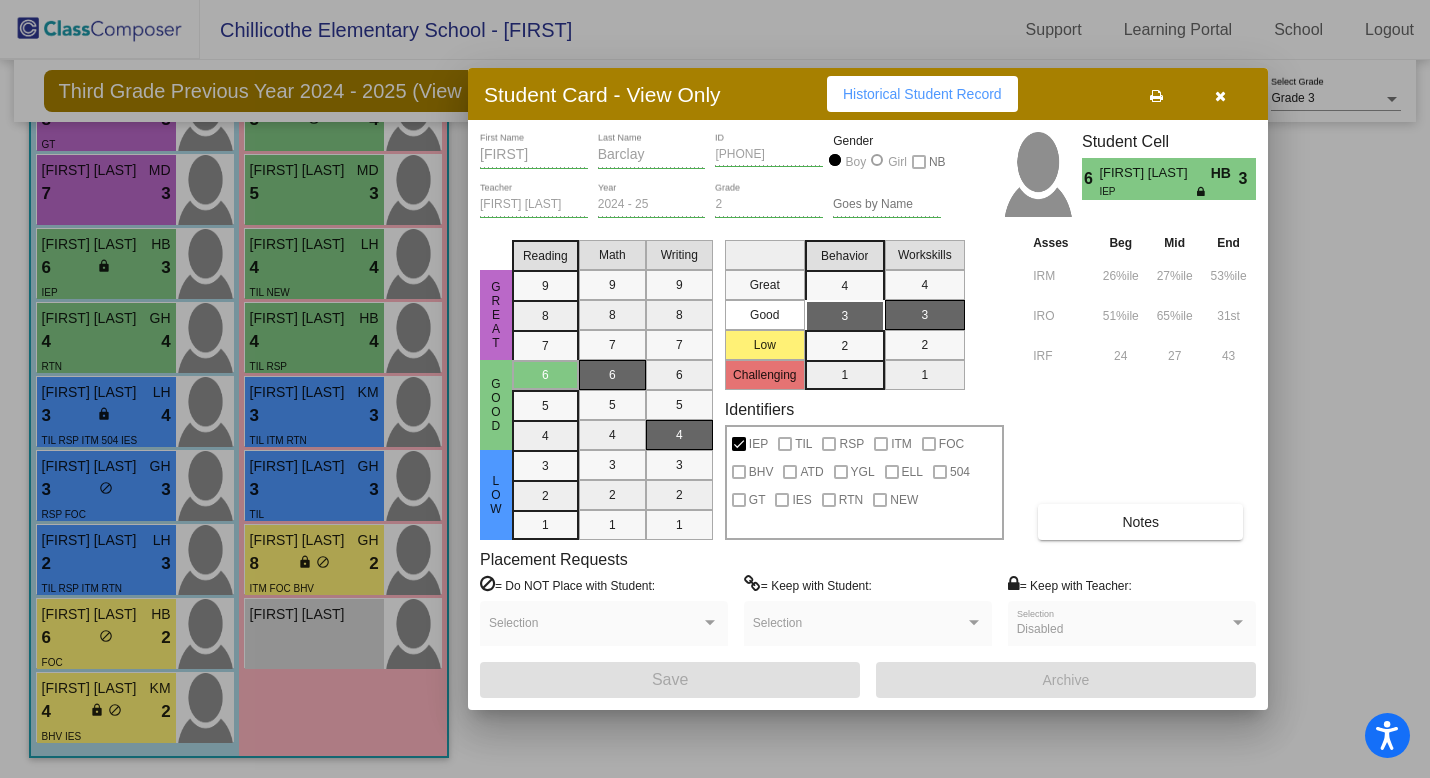 click on "Notes" at bounding box center [1140, 522] 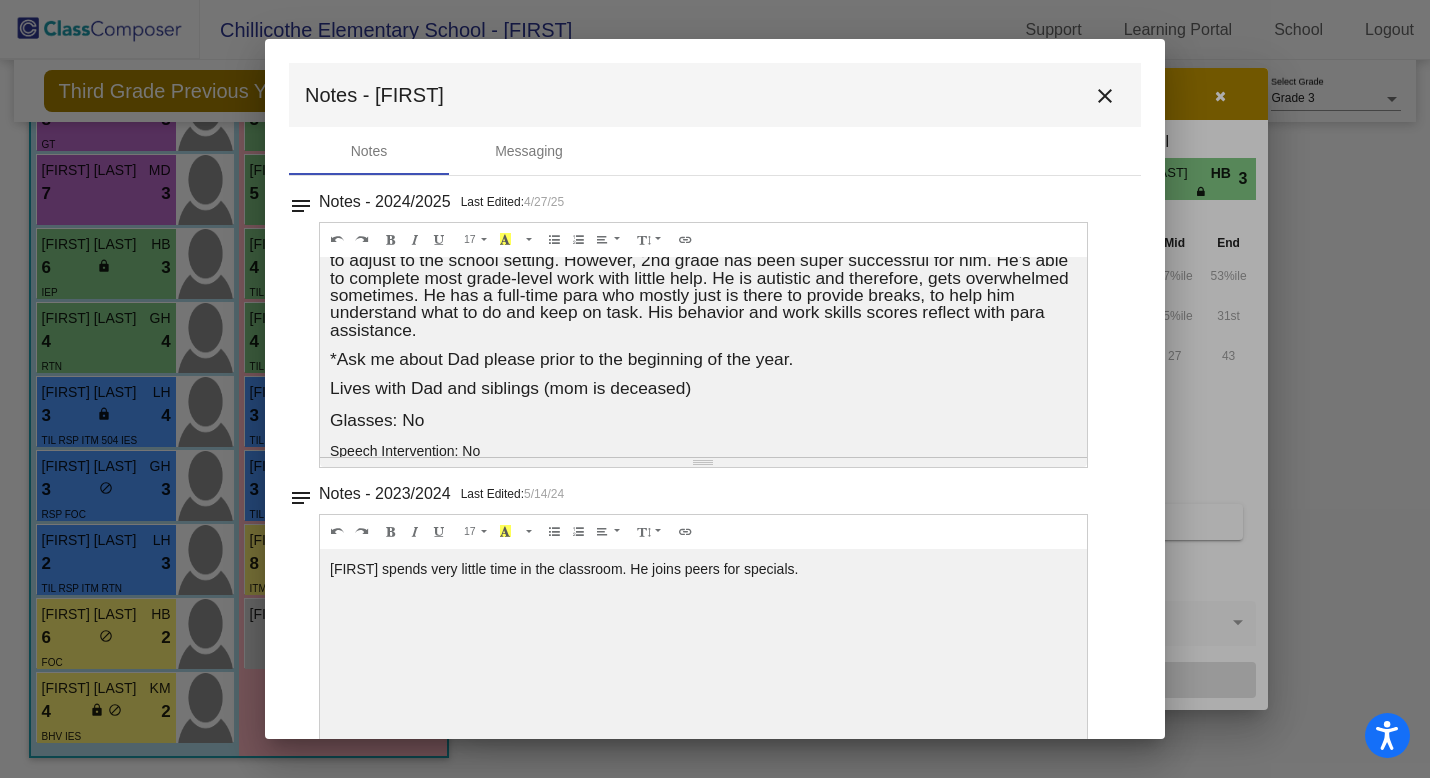 scroll, scrollTop: 0, scrollLeft: 0, axis: both 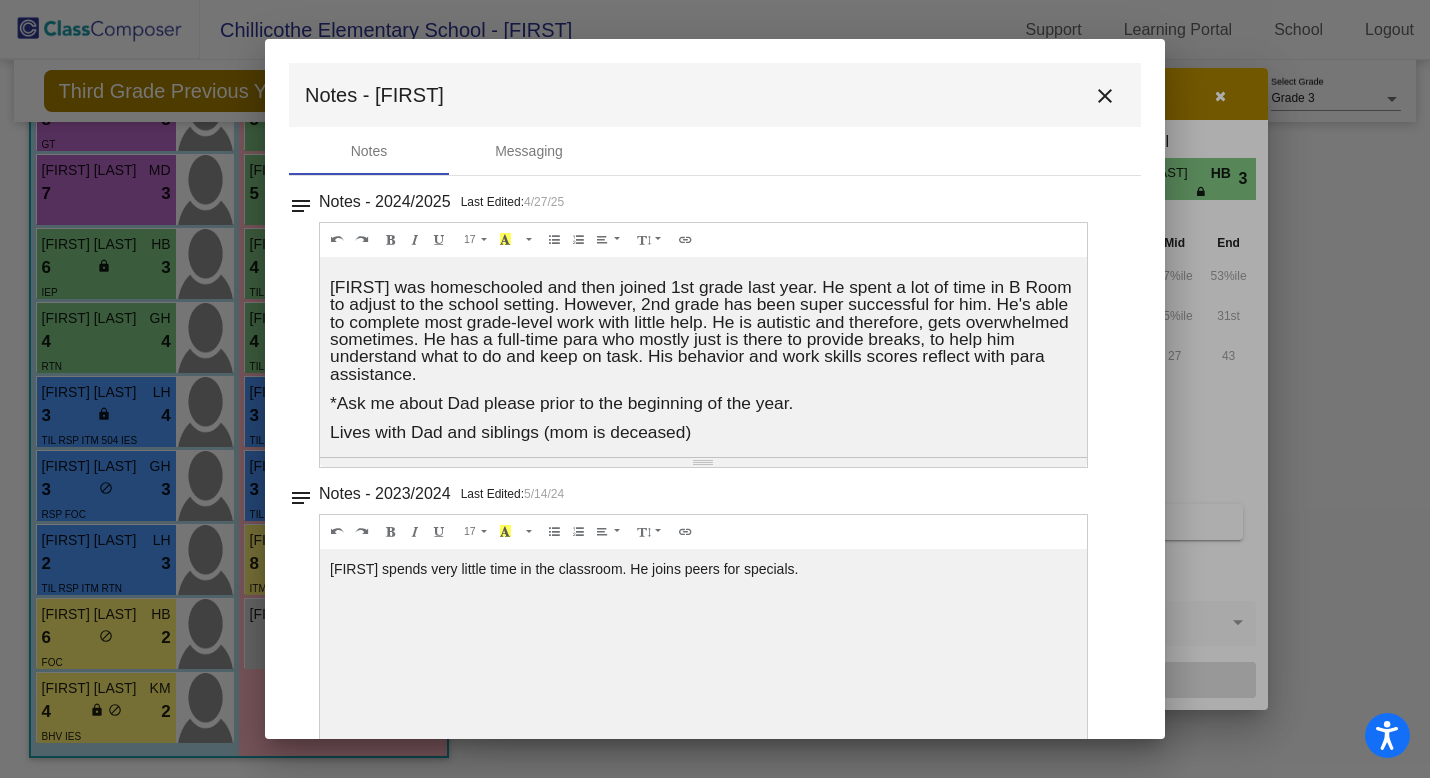 click on "close" at bounding box center (1105, 96) 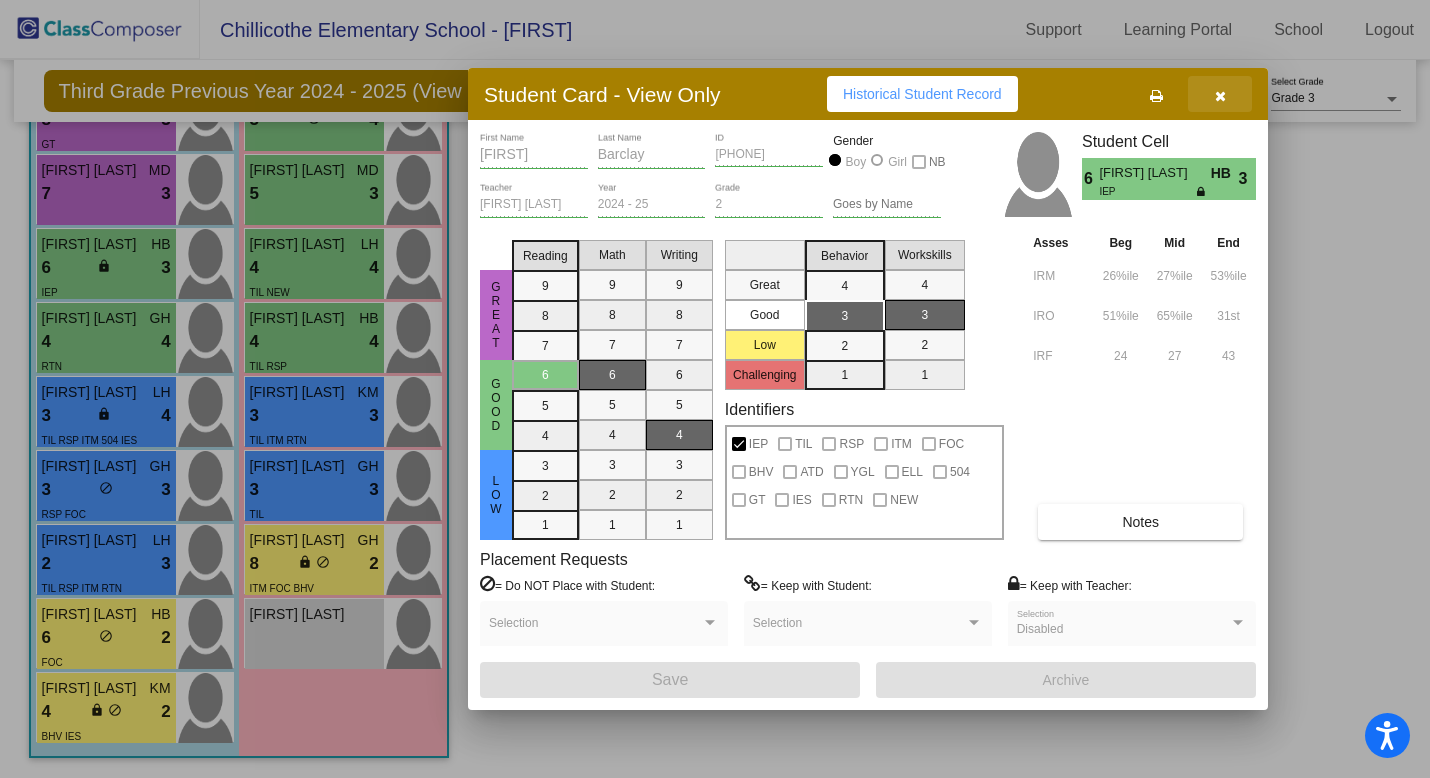 click at bounding box center [1220, 94] 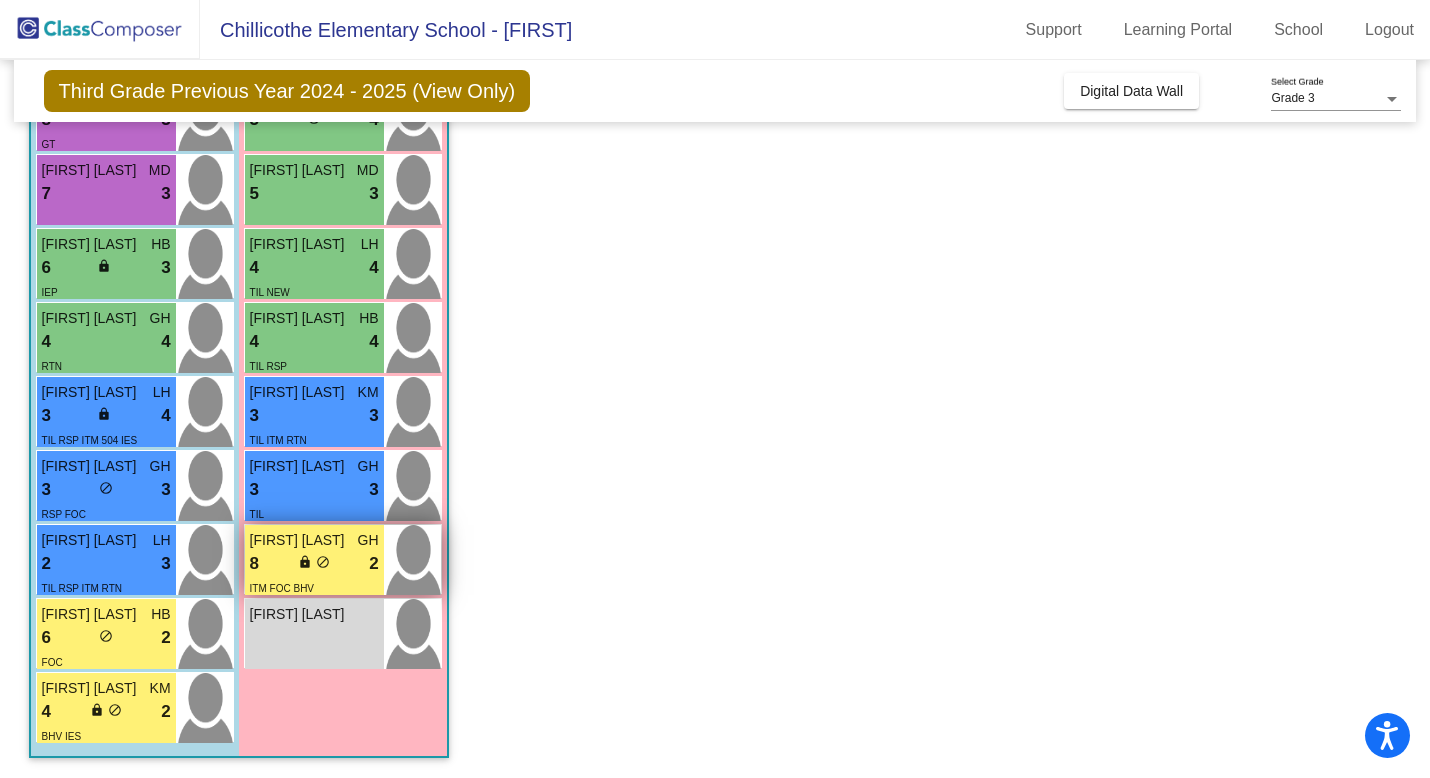 click on "8 lock do_not_disturb_alt 2" at bounding box center [314, 564] 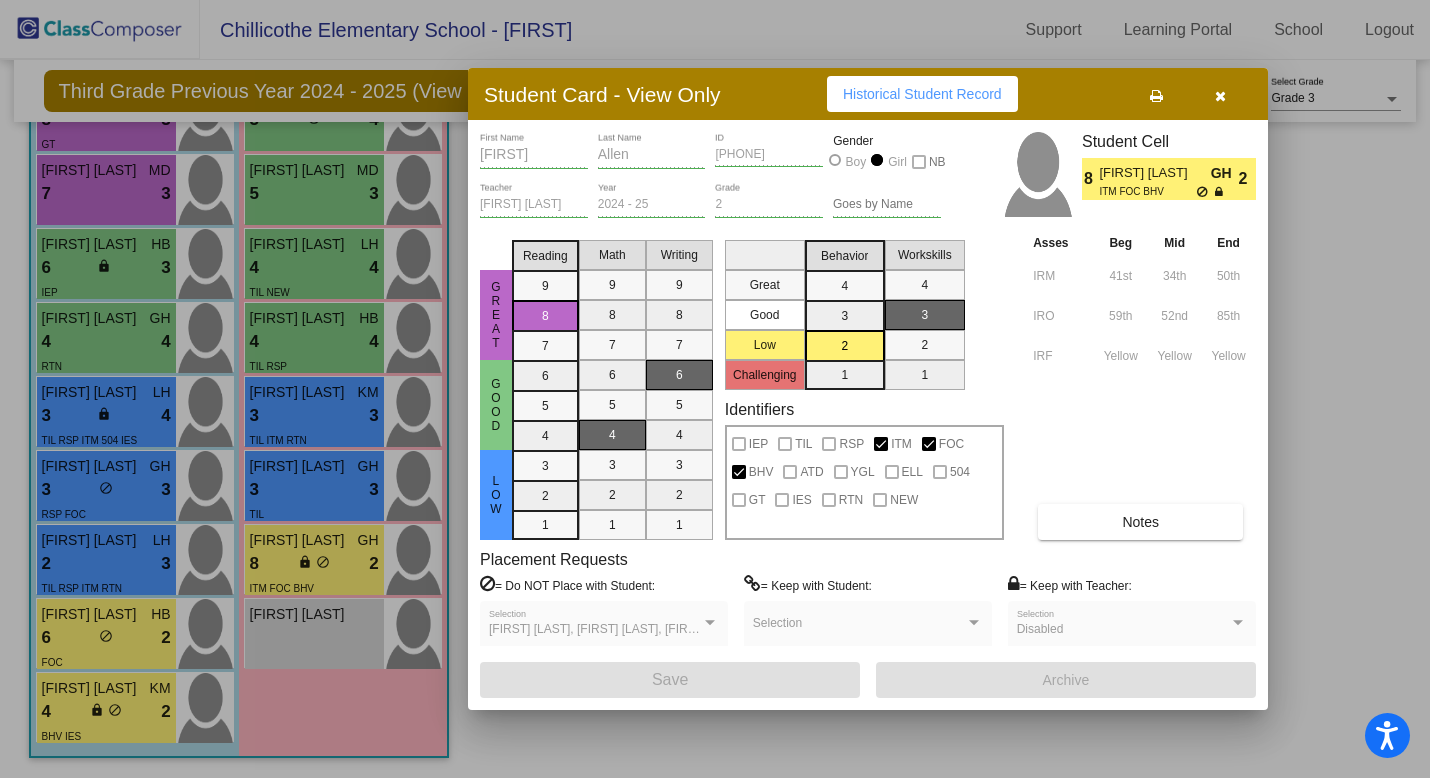 click on "[FIRST] First Name [LAST] Last Name [PHONE] ID Gender   Boy   Girl   NB [FIRST] [LAST] Teacher 2024 - 25 Year 2 Grade Goes by Name Student Cell 8 [FIRST] [LAST] GH ITM FOC BHV 2  Great   Good   Low  Reading 9 8 7 6 5 4 3 2 1 Math 9 8 7 6 5 4 3 2 1 Writing 9 8 7 6 5 4 3 2 1 Great Good Low Challenging Behavior 4 3 2 1 Workskills 4 3 2 1 Identifiers   IEP   TIL   RSP   ITM   FOC   BHV   ATD   YGL   ELL   504   GT   IES   RTN   NEW Asses Beg Mid End IRM 41st 34th 50th IRO 59th 52nd 85th IRF Yellow Yellow Yellow  Notes  Placement Requests  = Do NOT Place with Student: [FIRST] [LAST], [FIRST] [LAST], [FIRST] [LAST], [FIRST] [LAST] Selection  = Keep with Student:   Selection  = Keep with Teacher: Disabled Selection  Save   Archive" at bounding box center [868, 414] 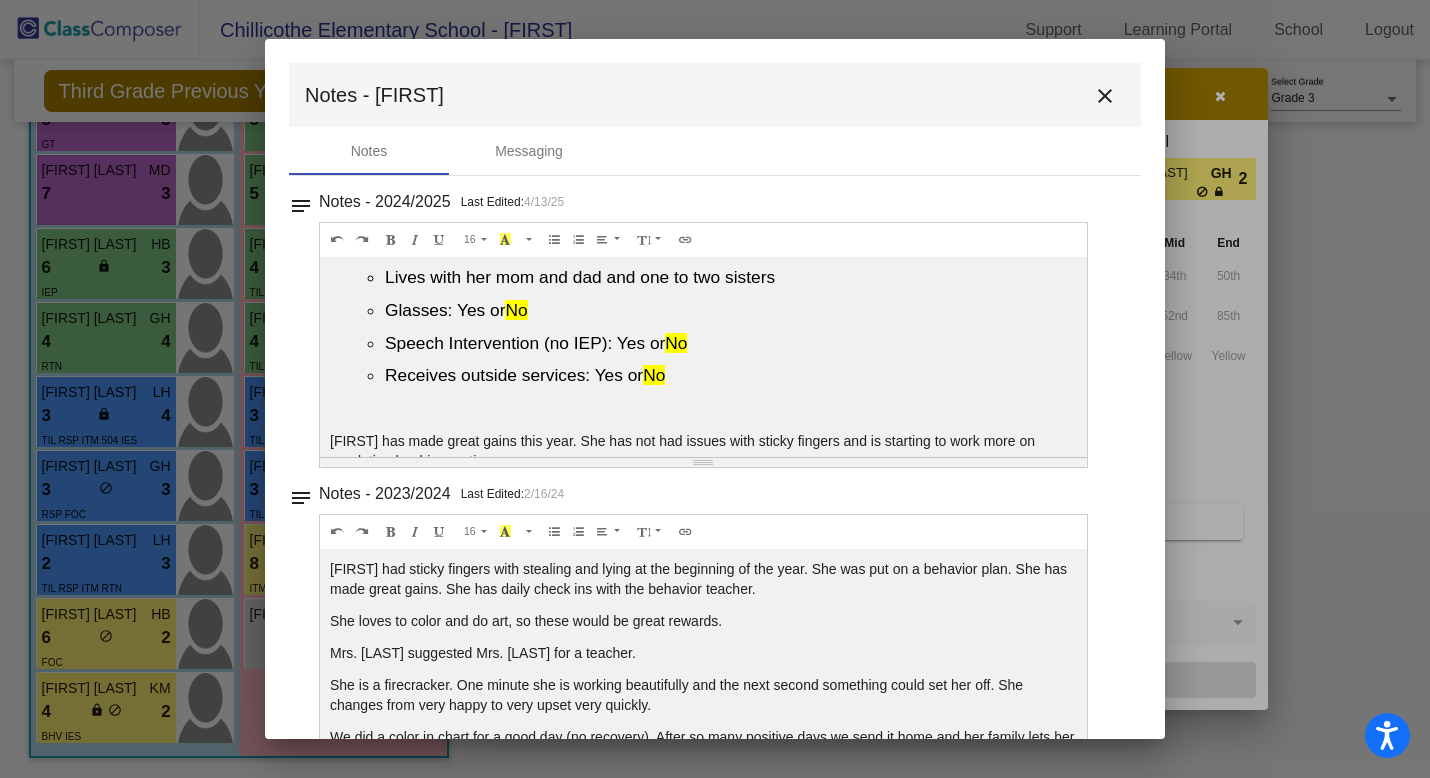 scroll, scrollTop: 0, scrollLeft: 0, axis: both 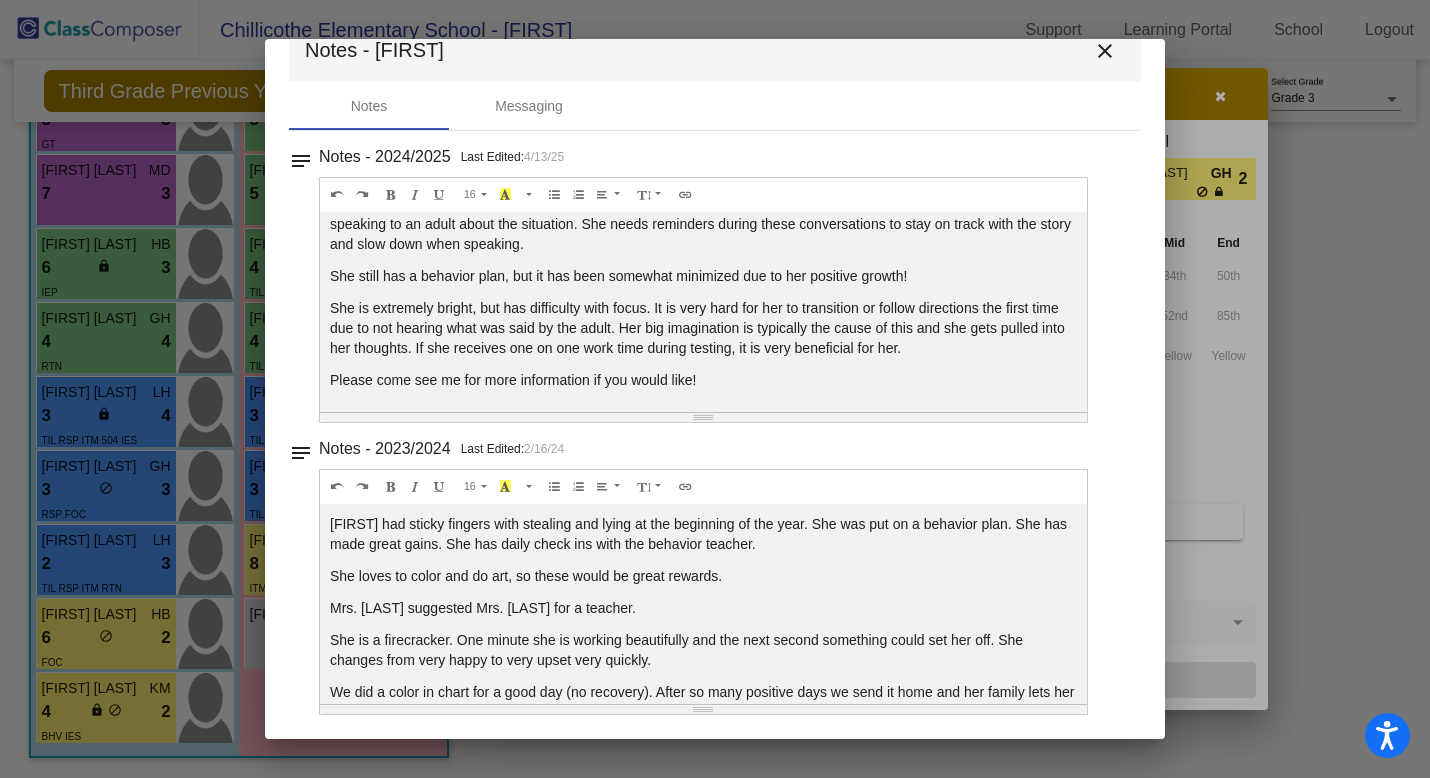 click on "close" at bounding box center [1105, 51] 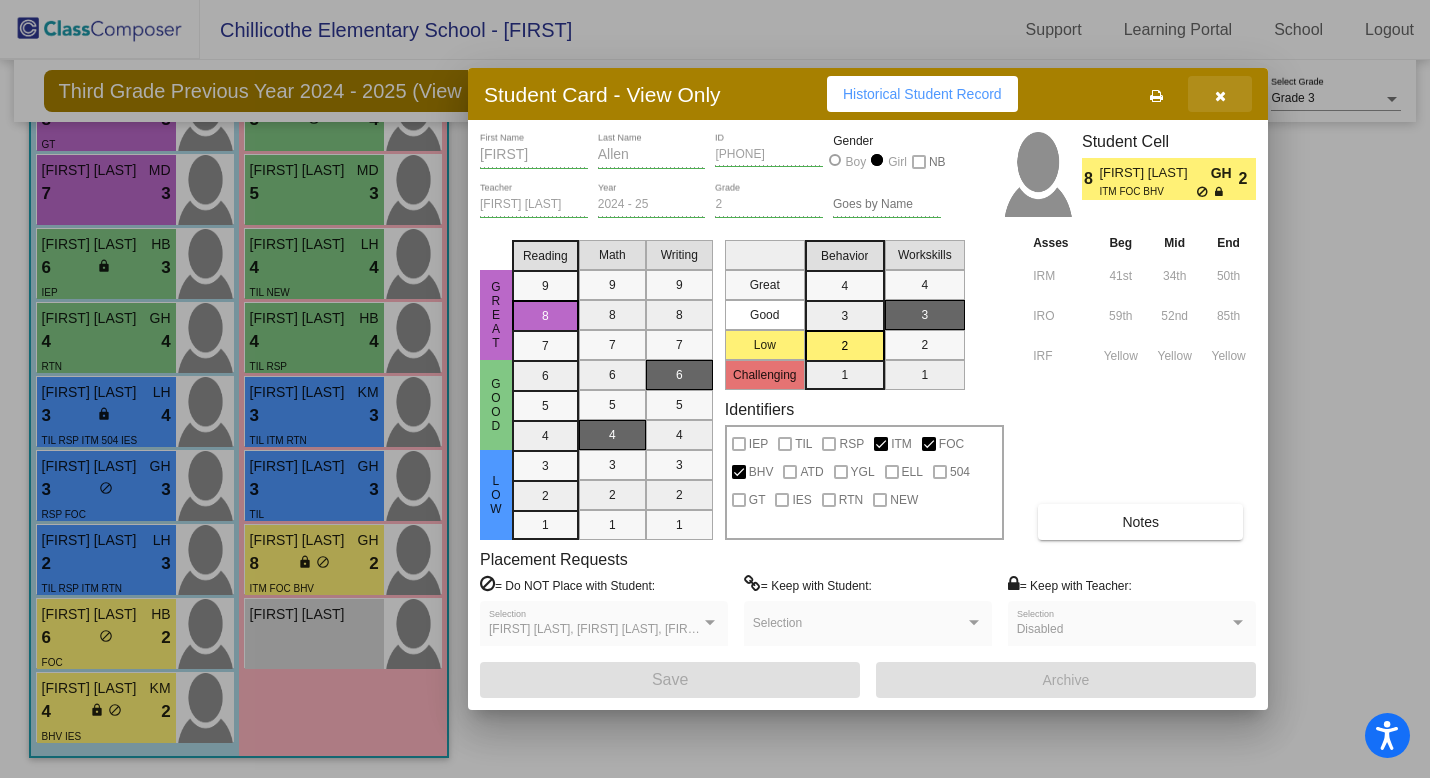 click at bounding box center (1220, 96) 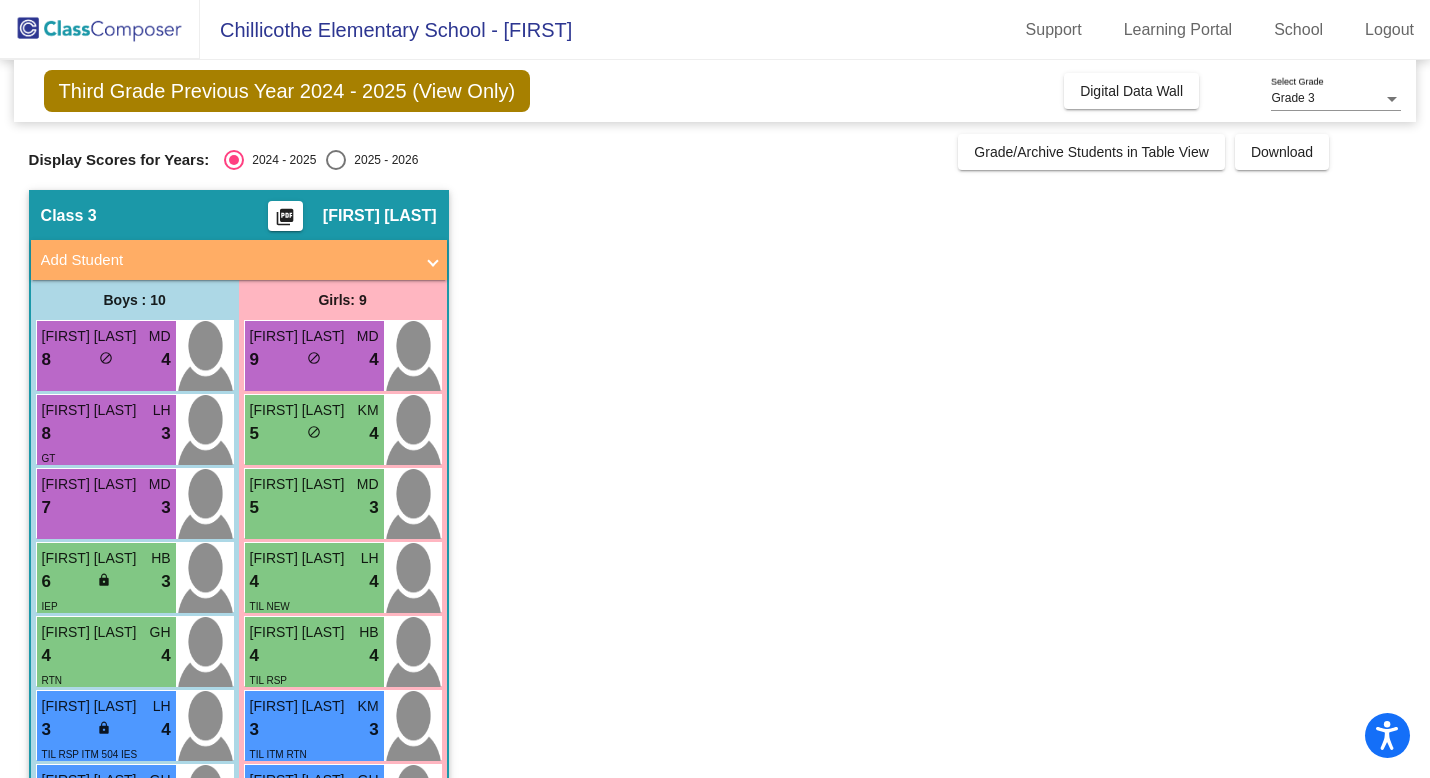 scroll, scrollTop: 314, scrollLeft: 0, axis: vertical 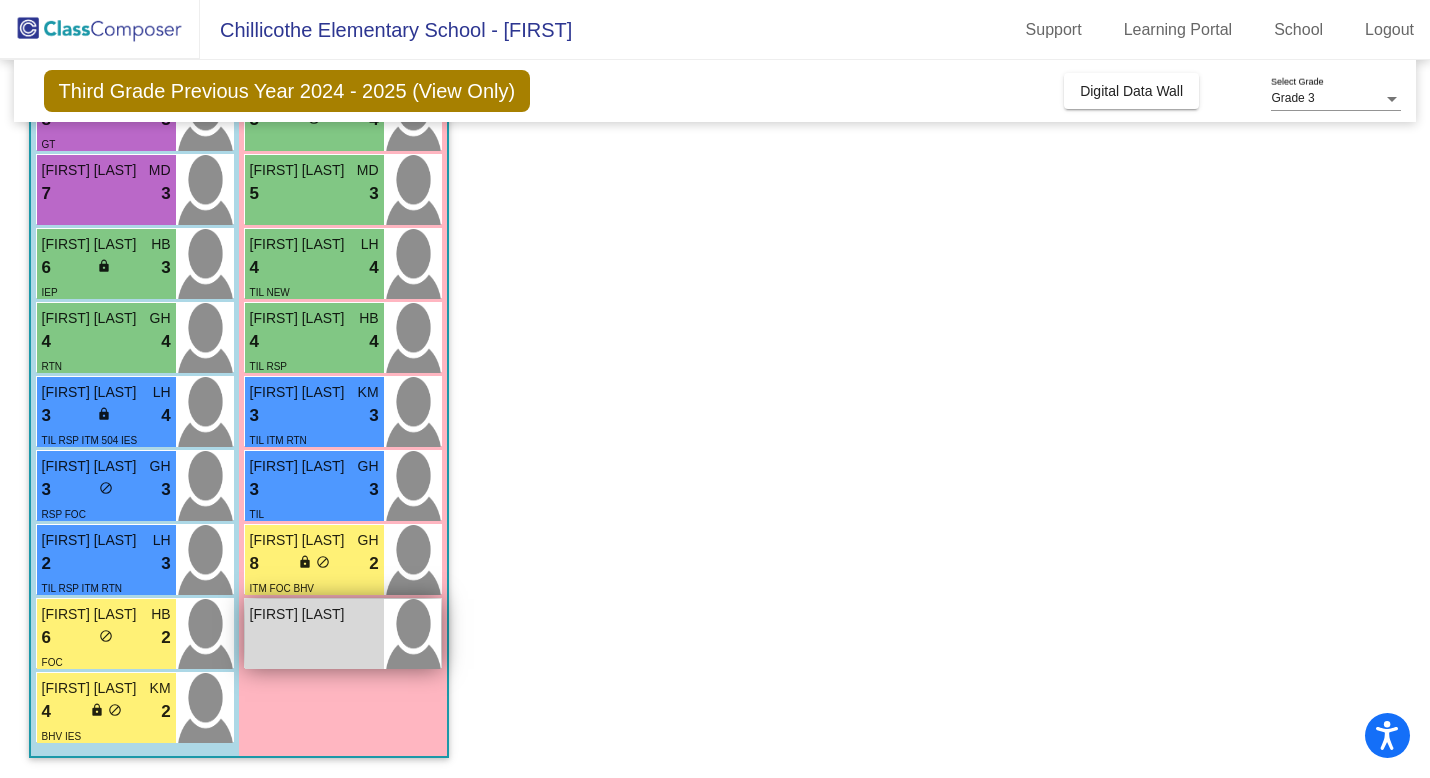 click on "[FIRST] [LAST] lock do_not_disturb_alt" at bounding box center [314, 634] 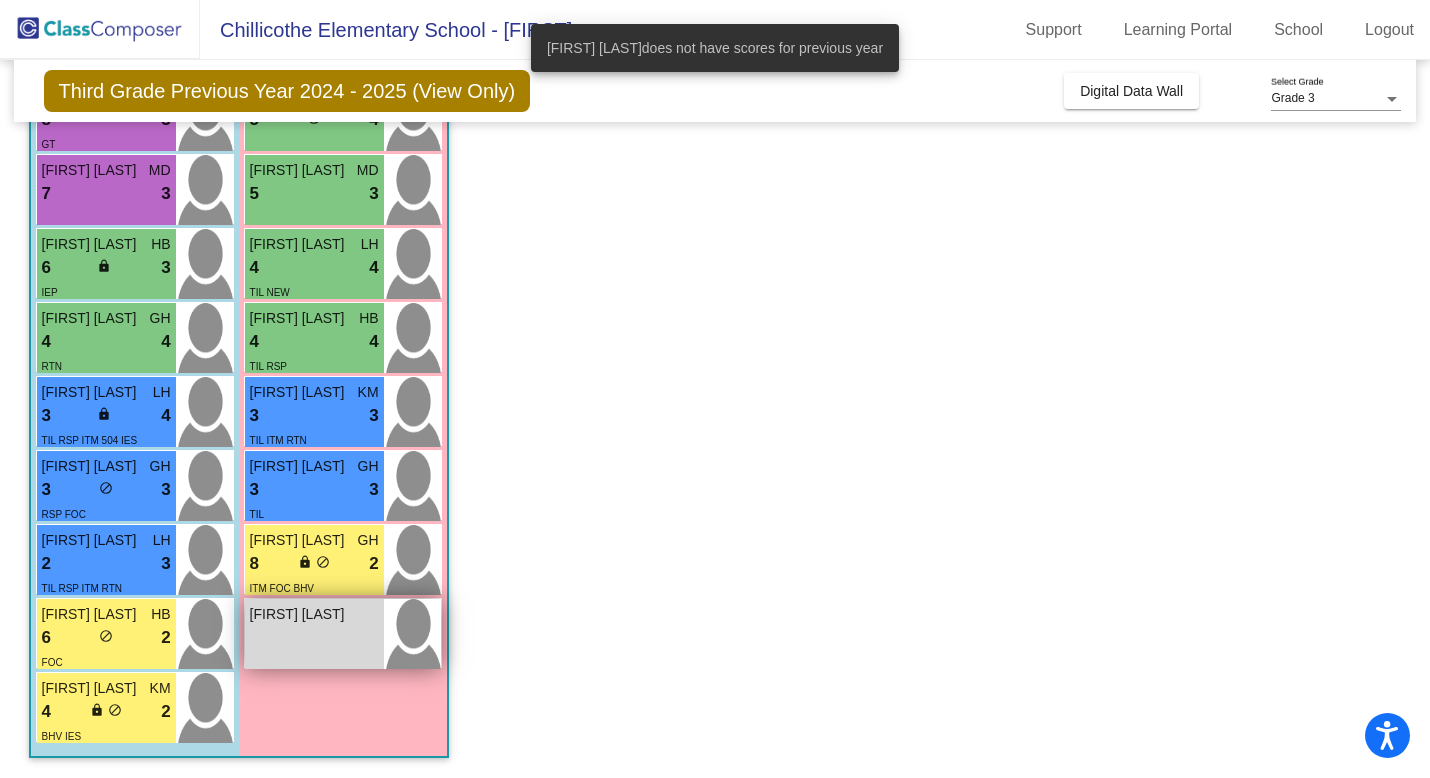scroll, scrollTop: 0, scrollLeft: 0, axis: both 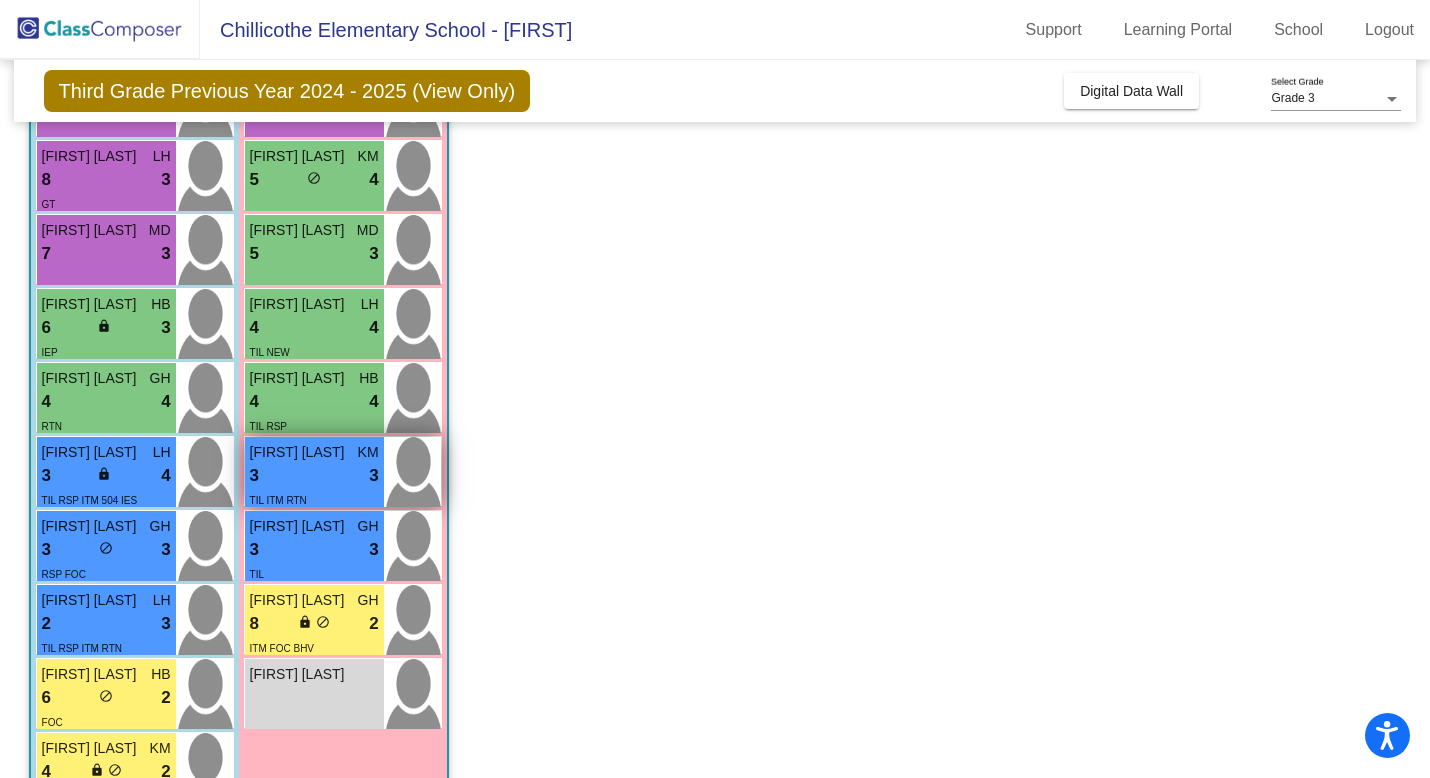 click on "3 lock do_not_disturb_alt 3" at bounding box center [314, 476] 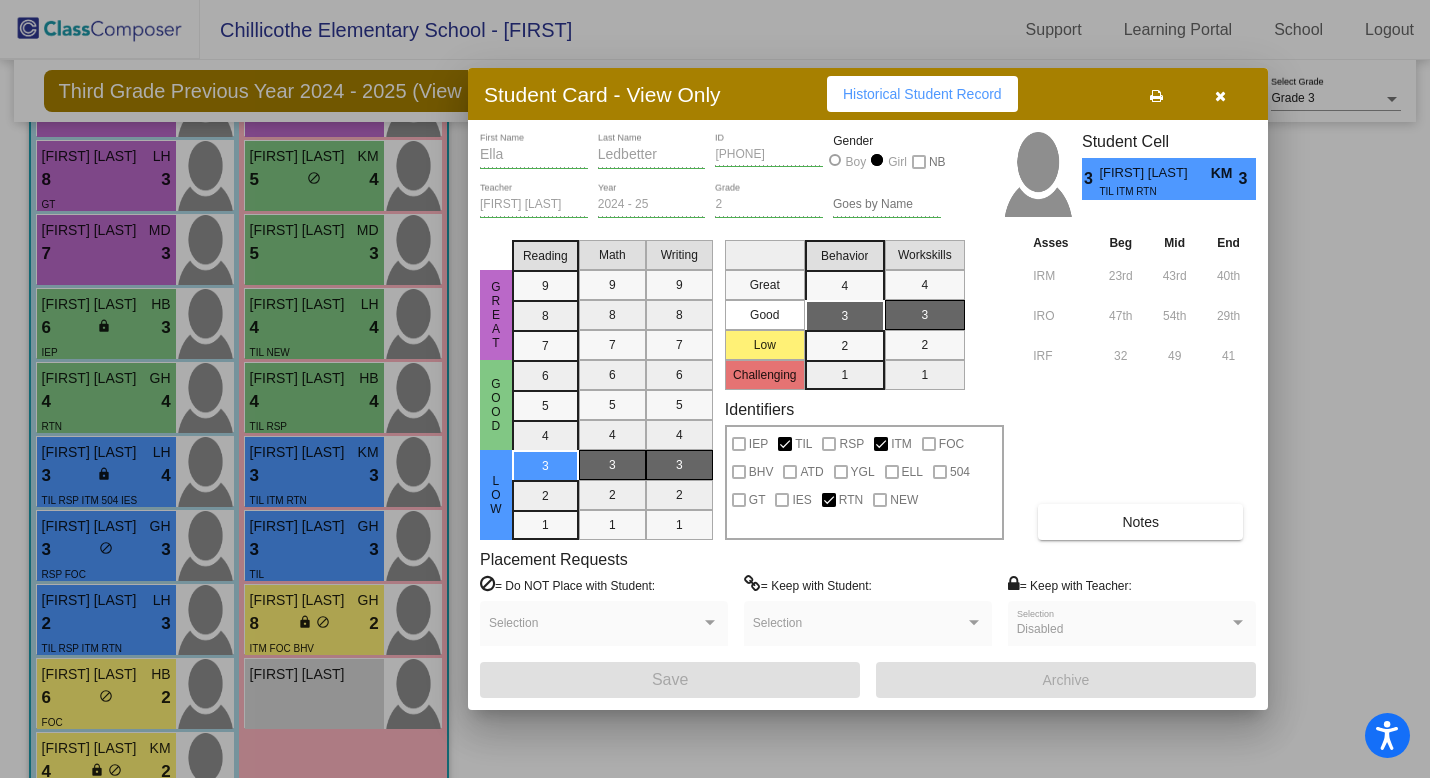 click on "Notes" at bounding box center (1140, 522) 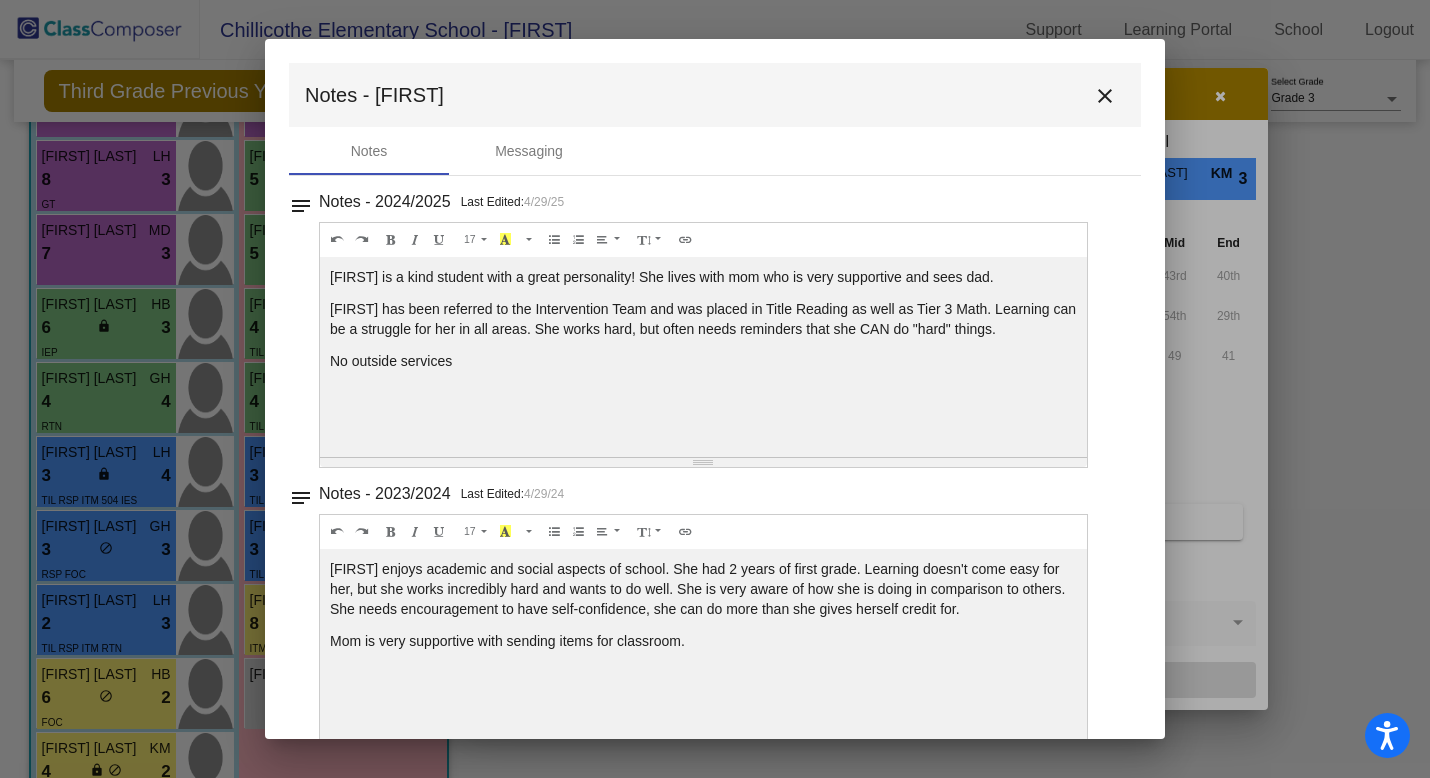 click on "close" at bounding box center [1105, 96] 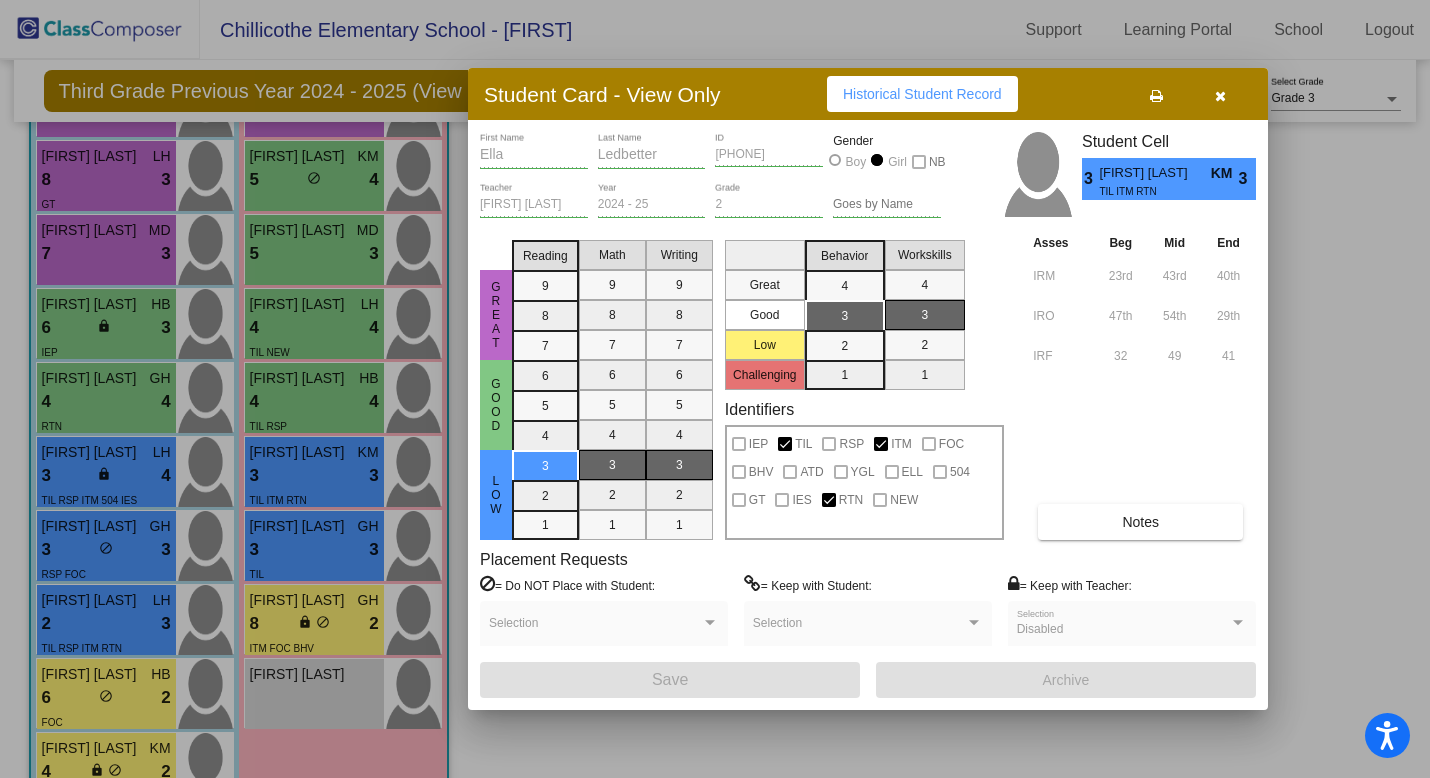 click at bounding box center (1220, 96) 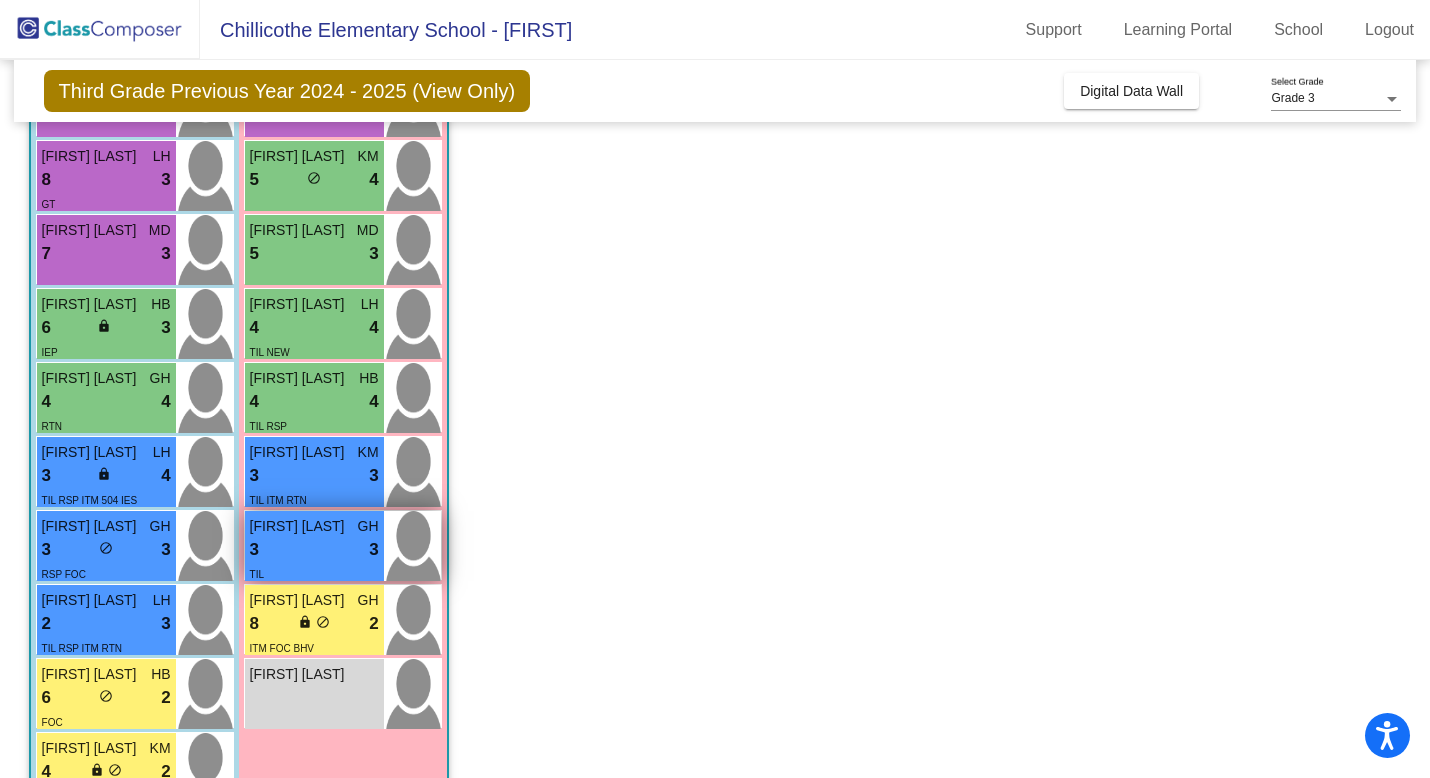 click on "TIL" at bounding box center (314, 573) 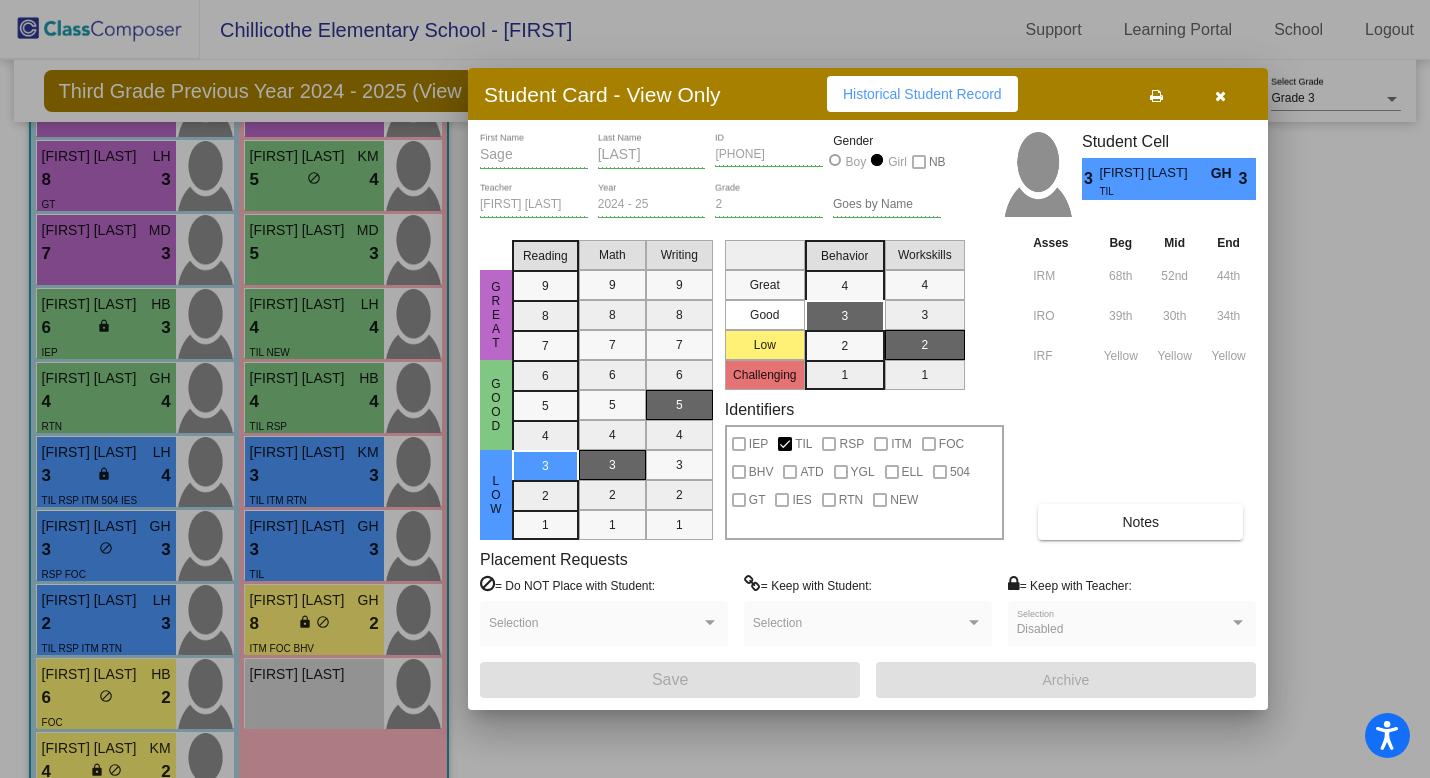 click on "Notes" at bounding box center (1140, 522) 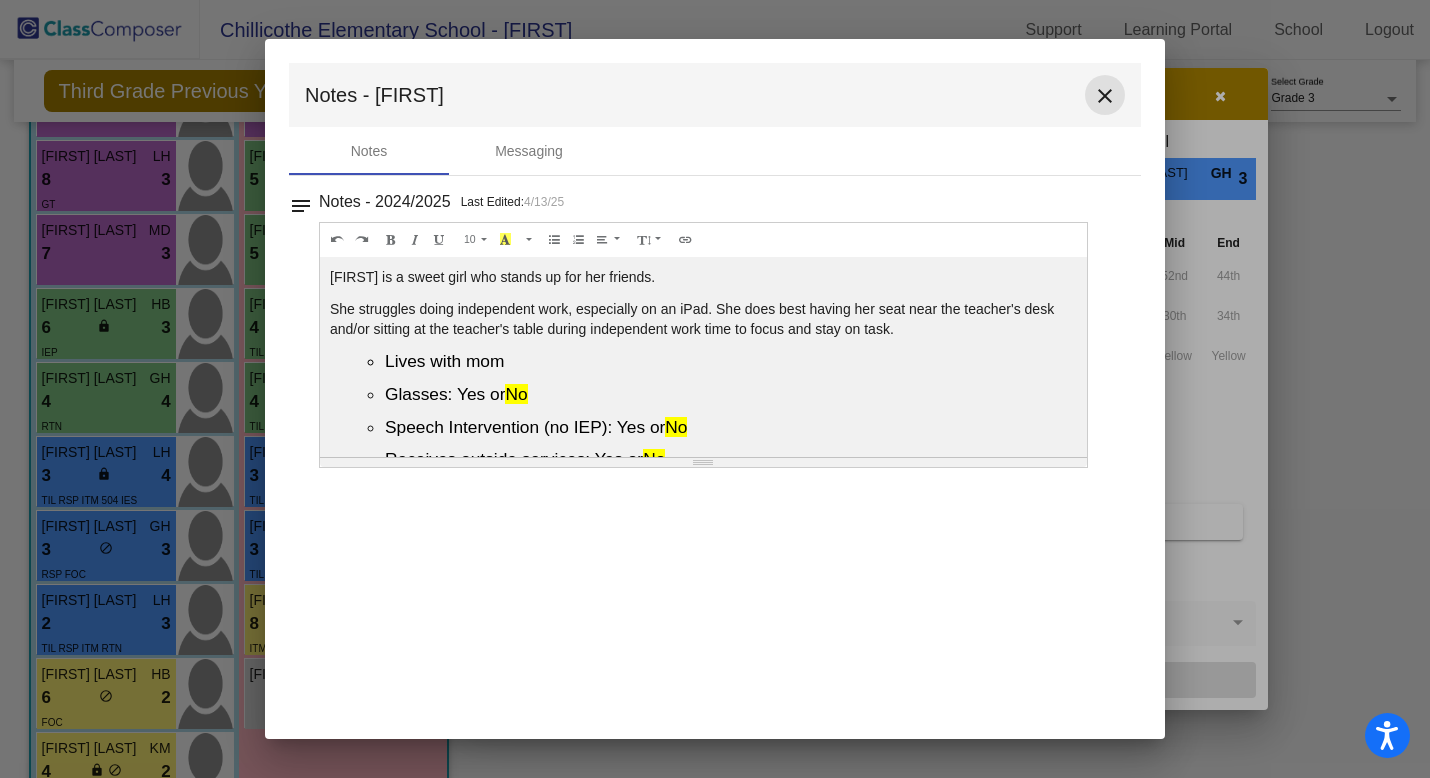 click on "close" at bounding box center [1105, 96] 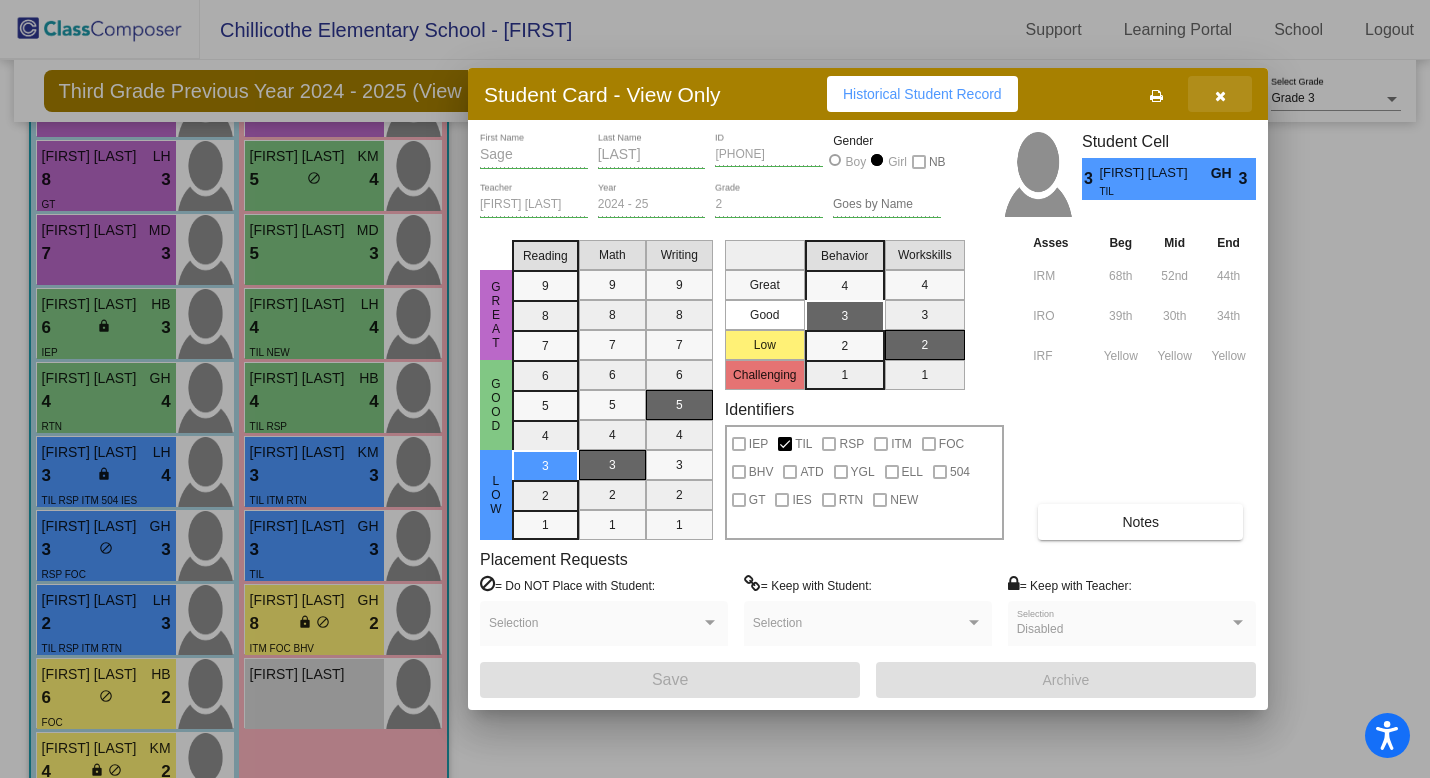 click at bounding box center [1220, 94] 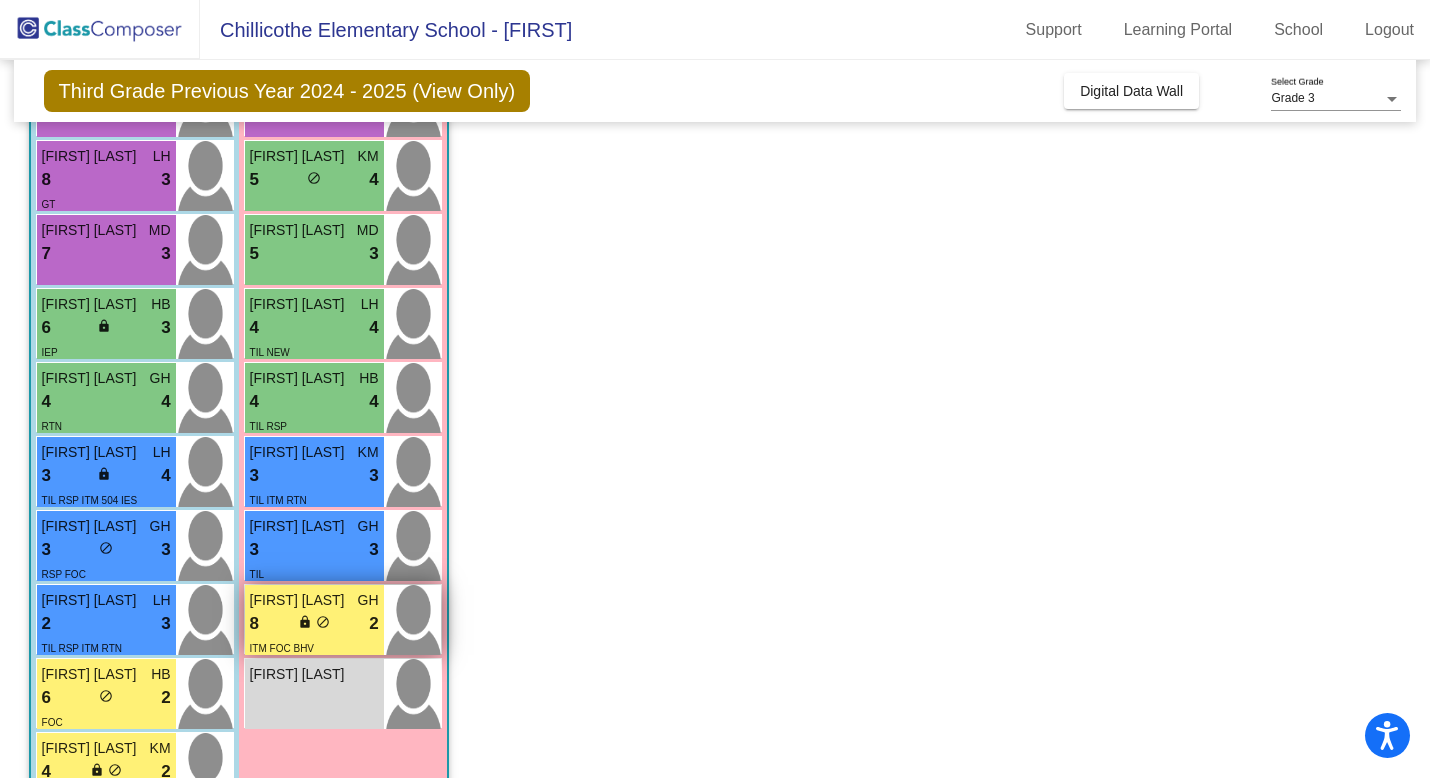 scroll, scrollTop: 314, scrollLeft: 0, axis: vertical 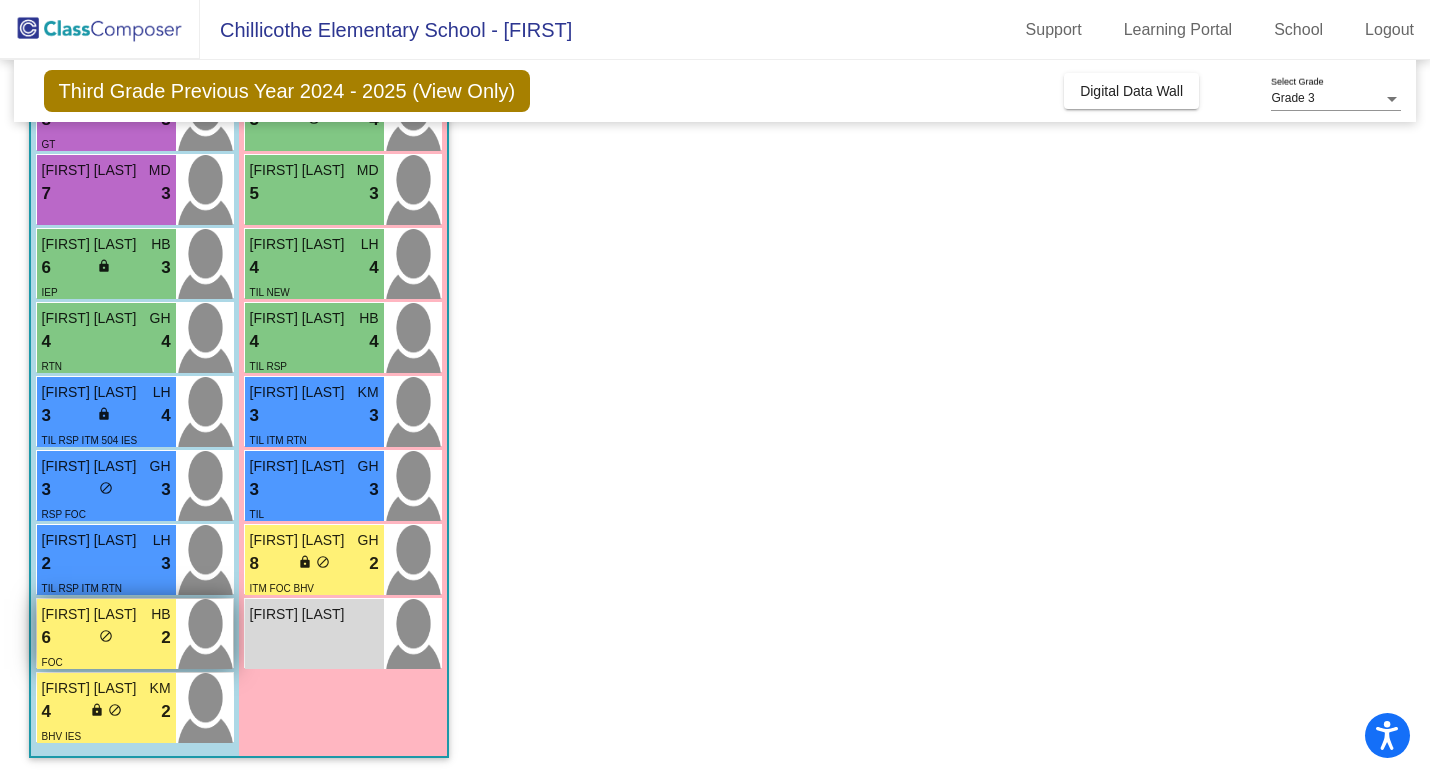 click on "6 lock do_not_disturb_alt 2" at bounding box center (106, 638) 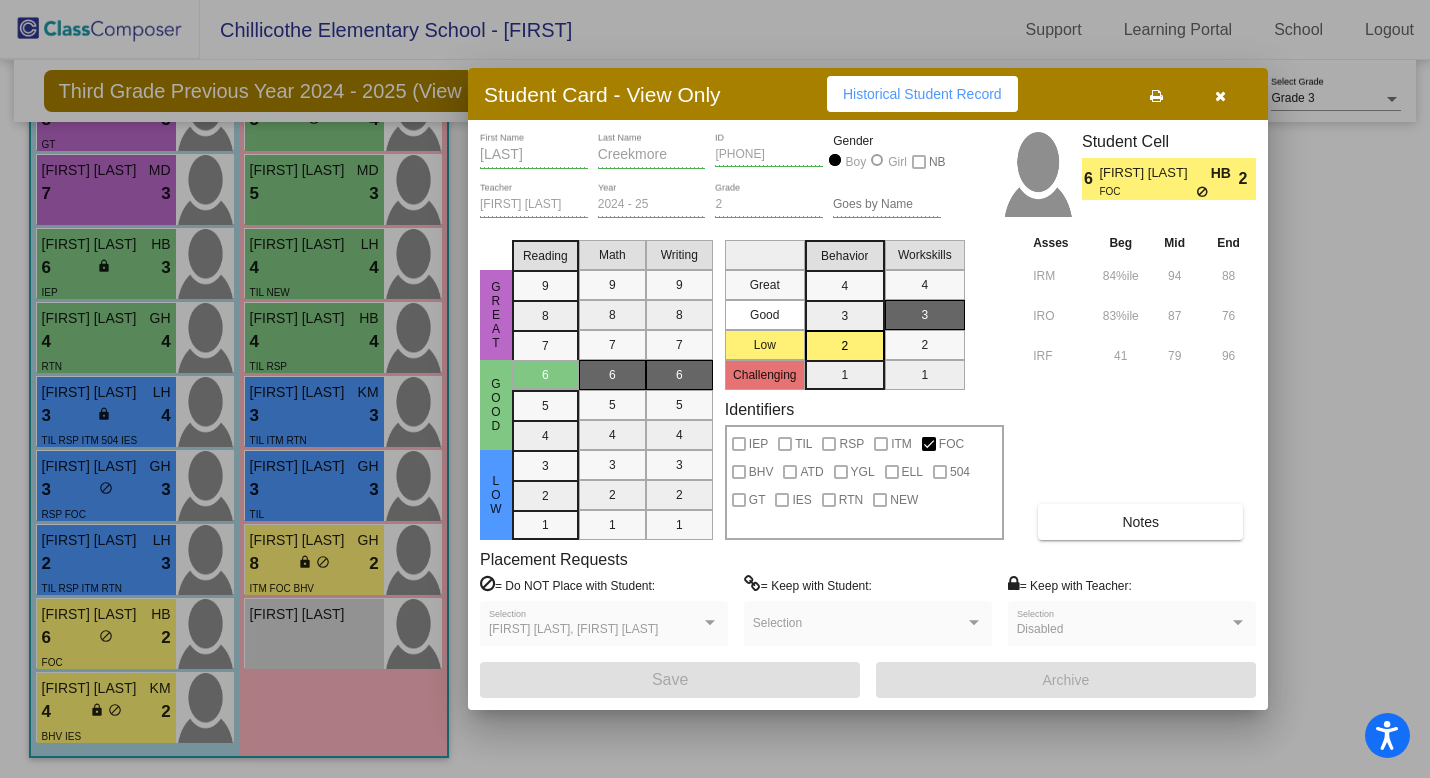 click at bounding box center [1220, 94] 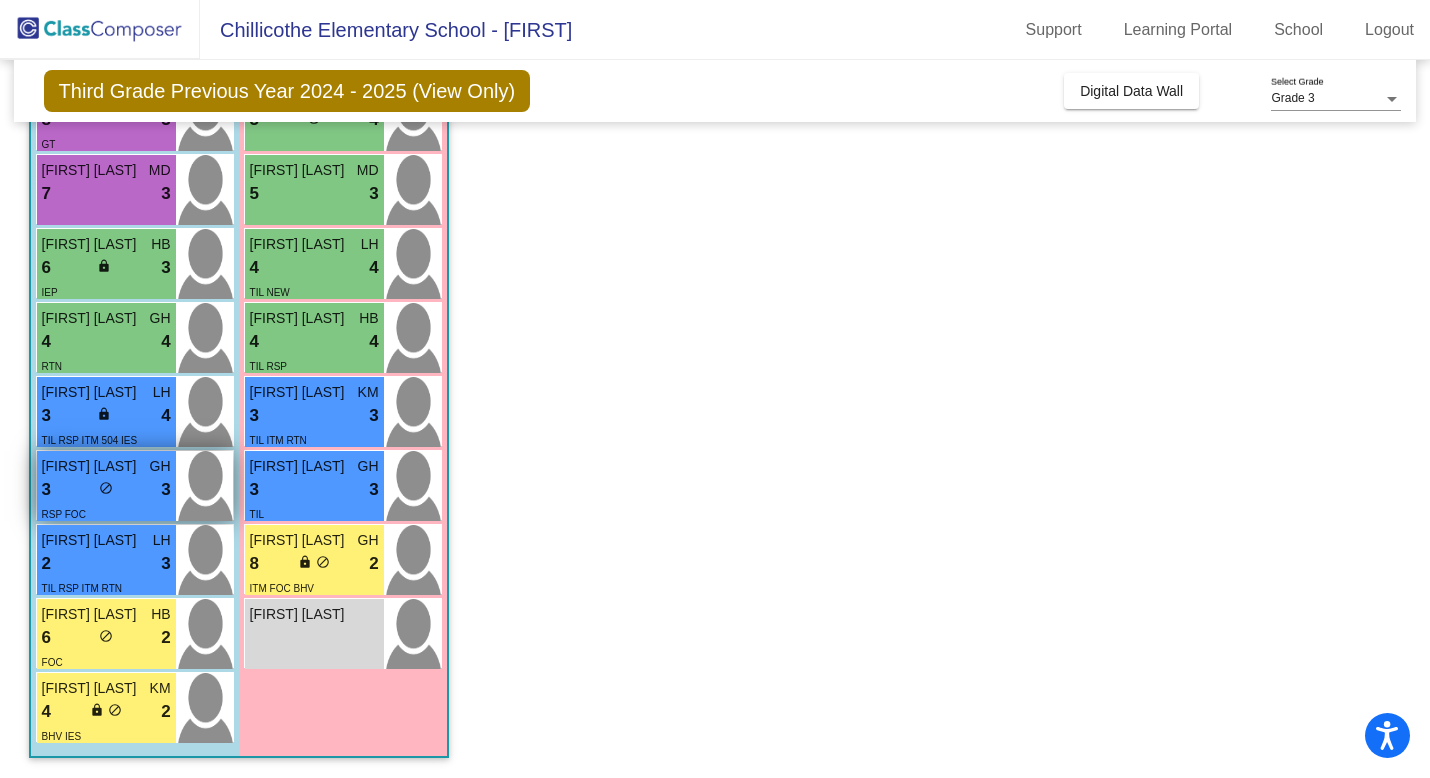 click on "3 lock do_not_disturb_alt 3" at bounding box center (106, 490) 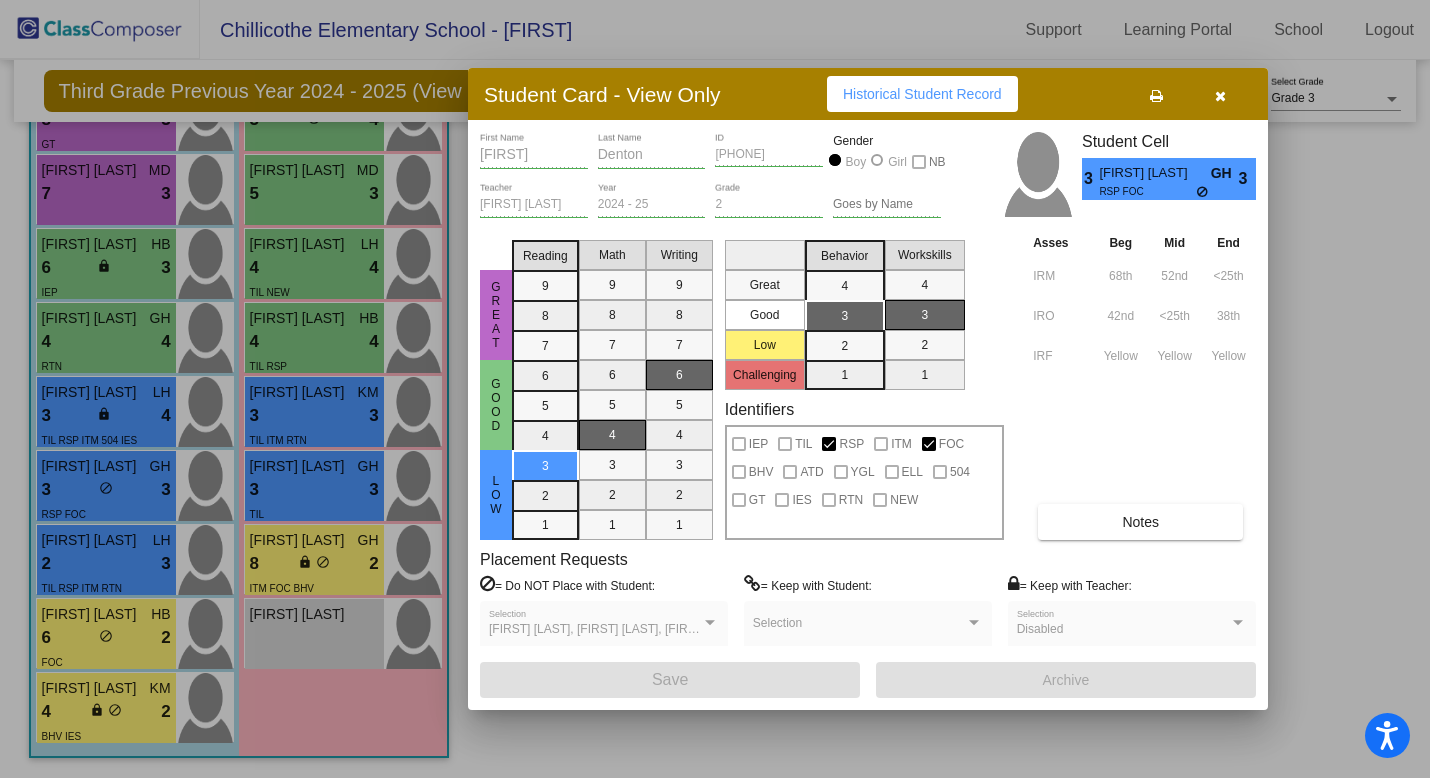 click at bounding box center (1220, 94) 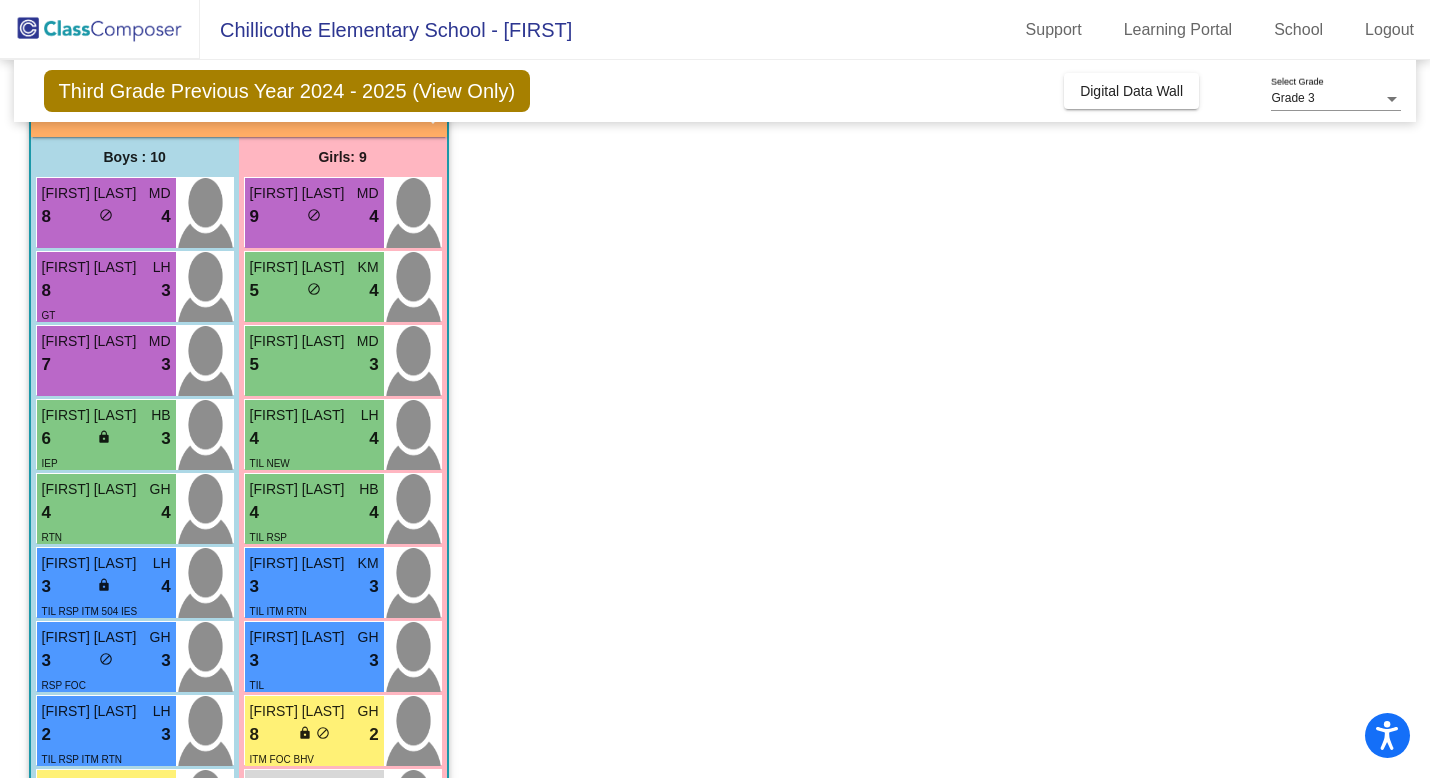 scroll, scrollTop: 139, scrollLeft: 0, axis: vertical 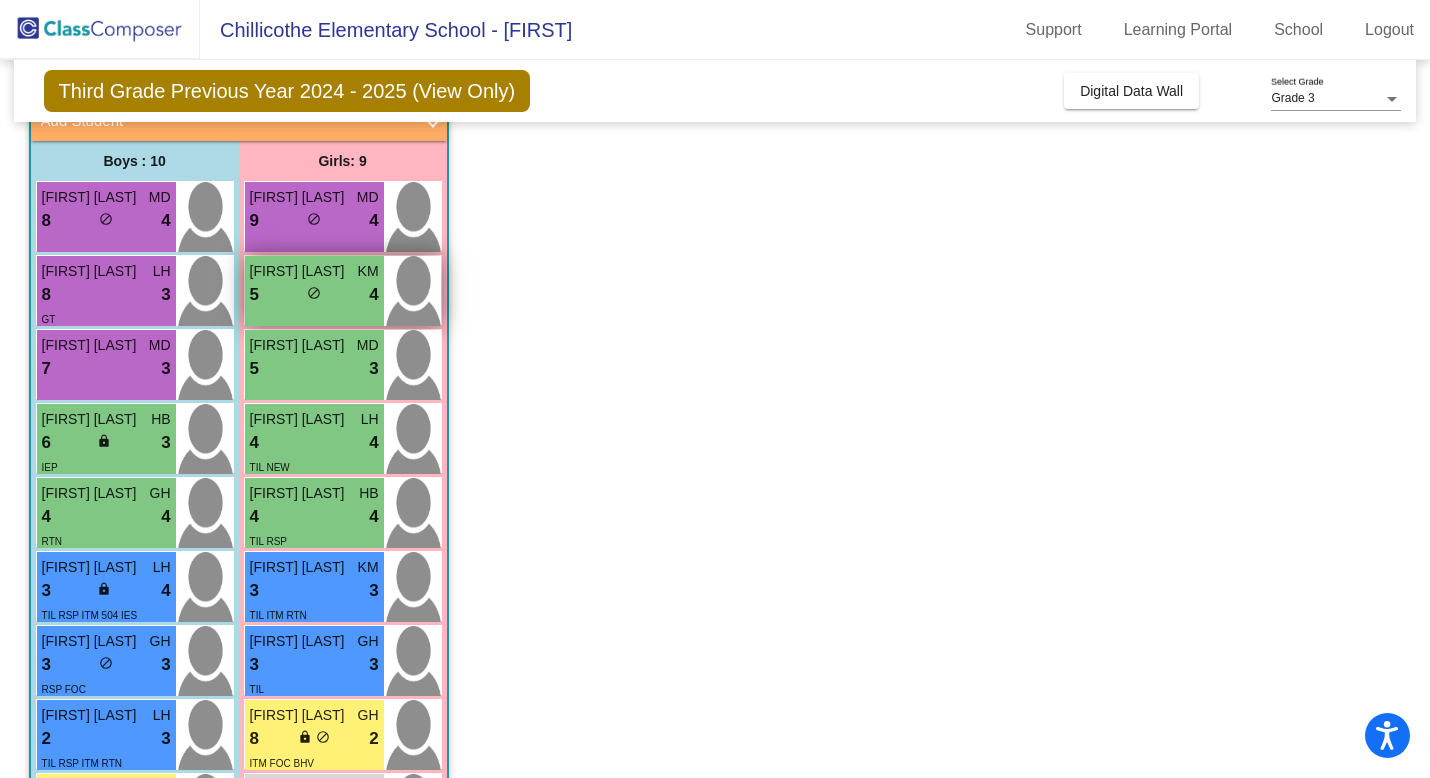 click on "lock do_not_disturb_alt" at bounding box center (314, 295) 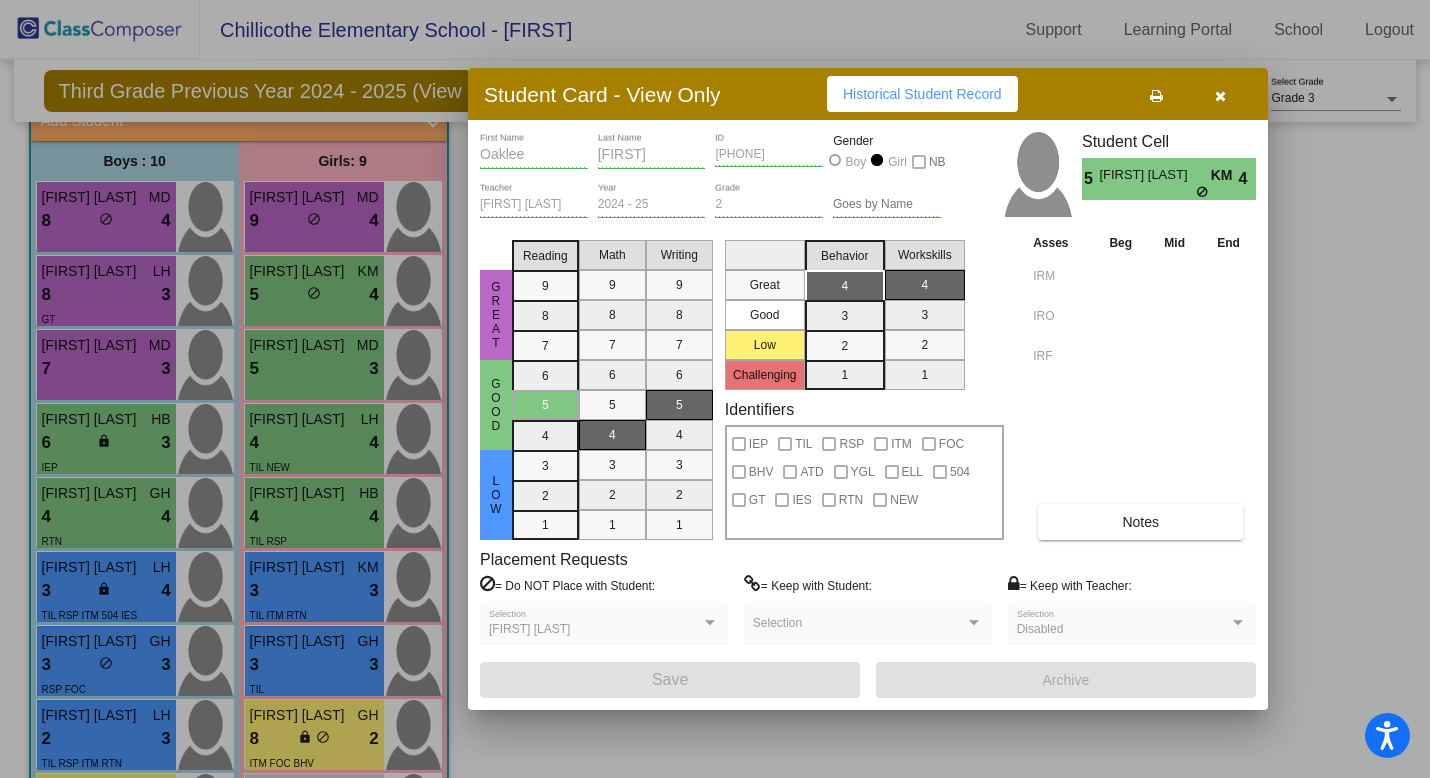 click on "Notes" at bounding box center (1140, 522) 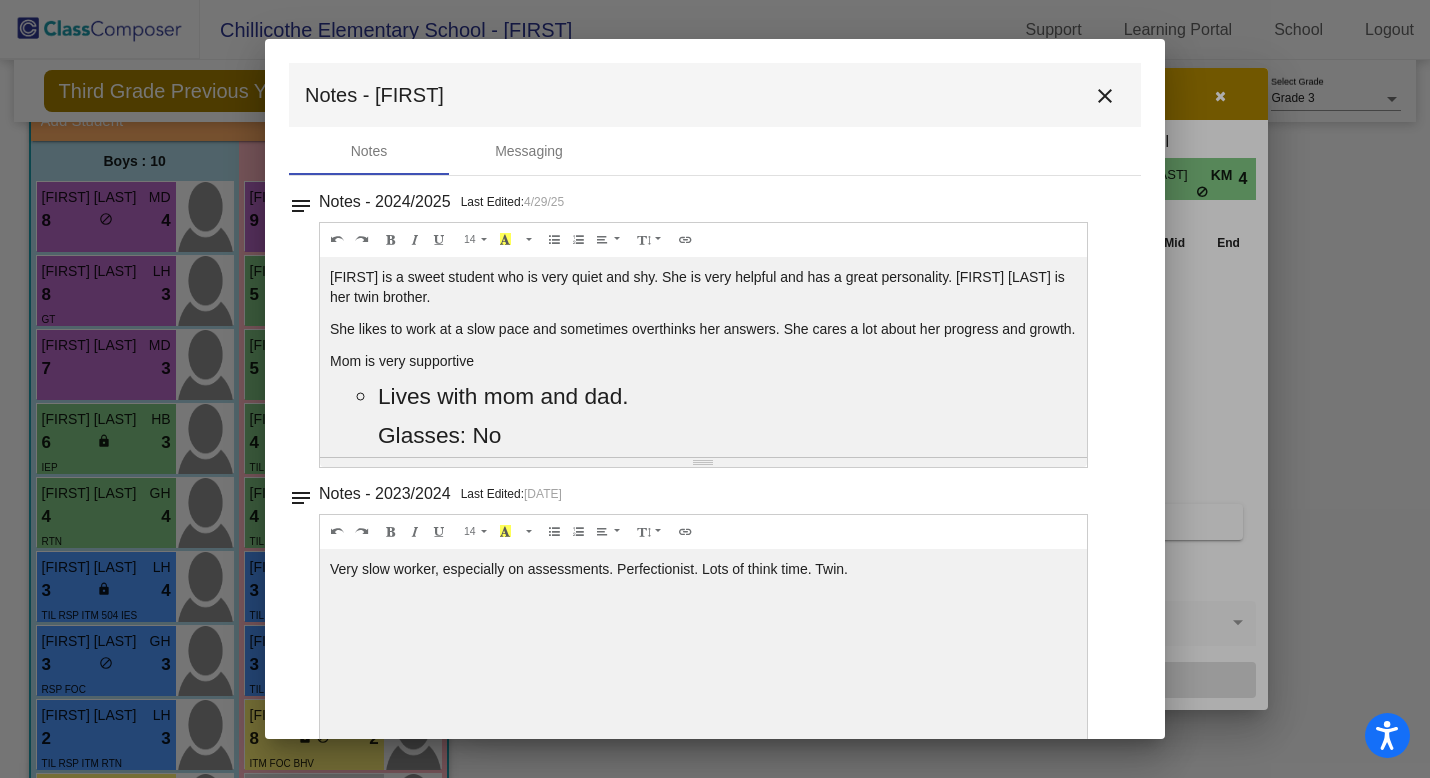 click on "close" at bounding box center [1105, 95] 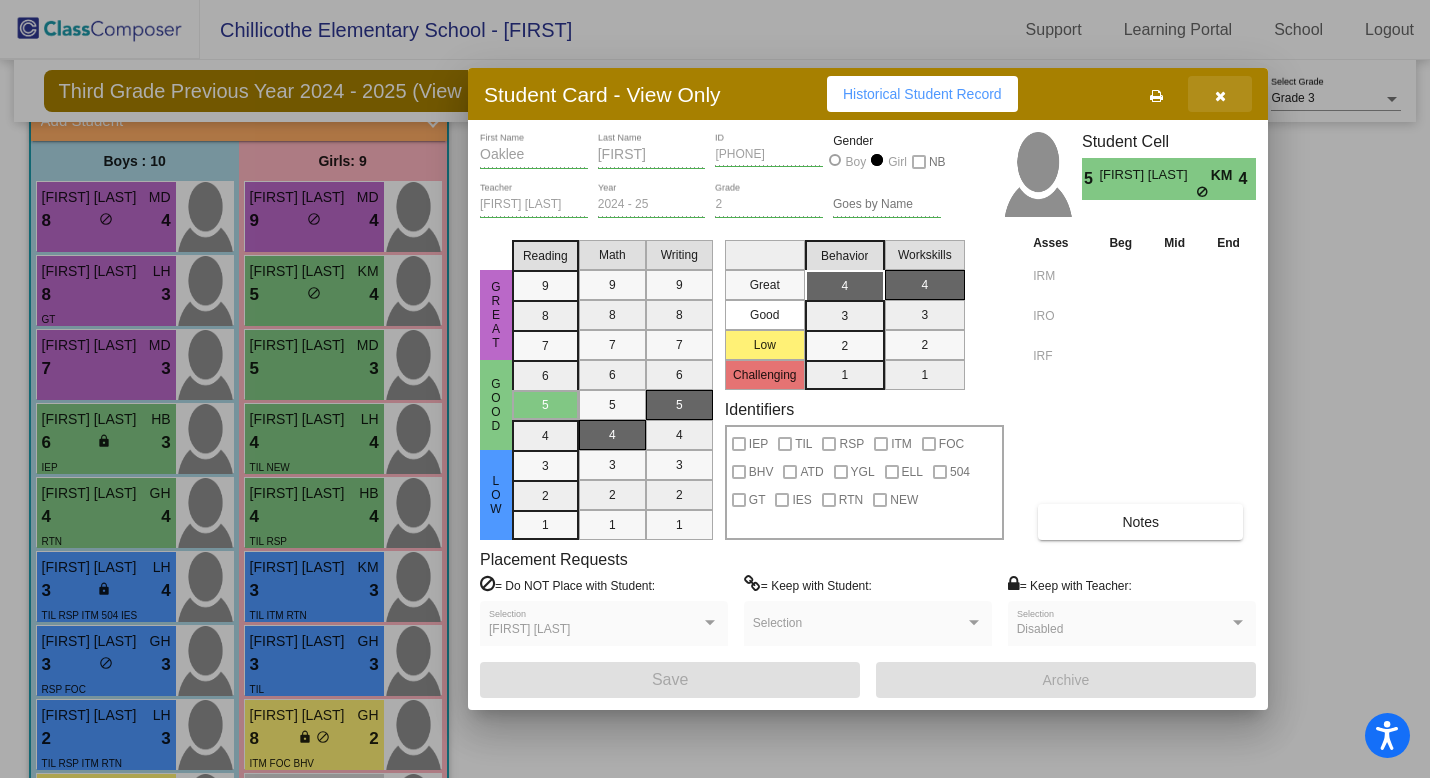 click at bounding box center (1220, 94) 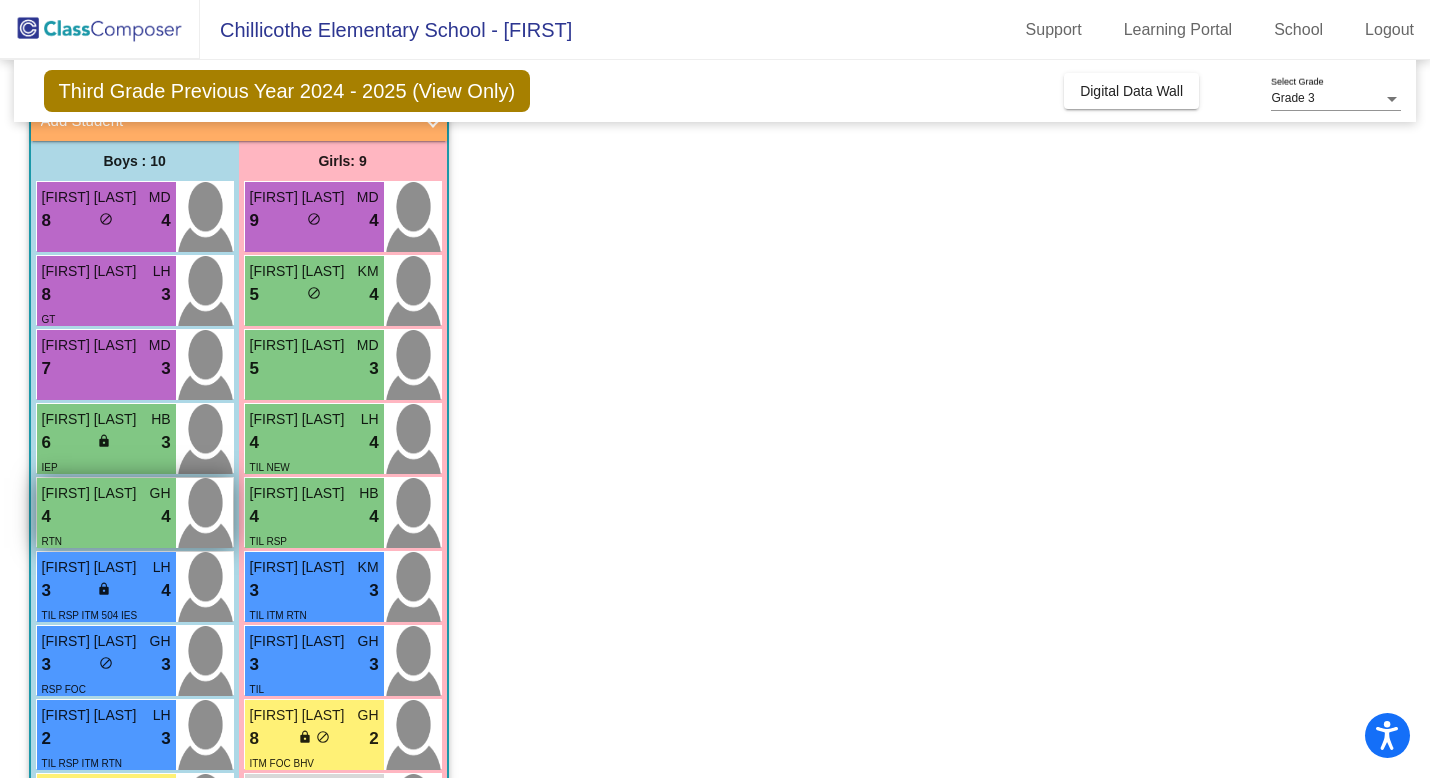 click on "4 lock do_not_disturb_alt 4" at bounding box center (106, 517) 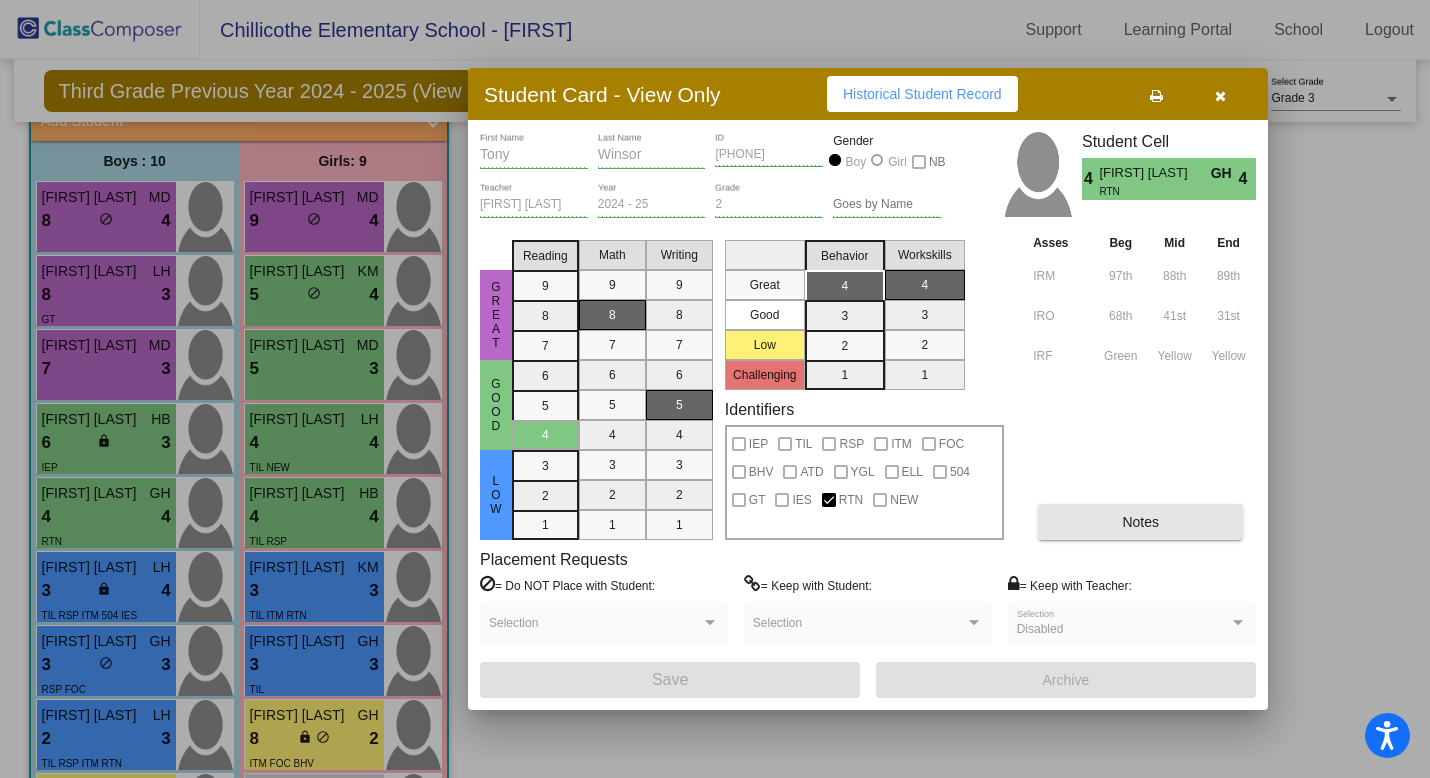 click on "Notes" at bounding box center [1140, 522] 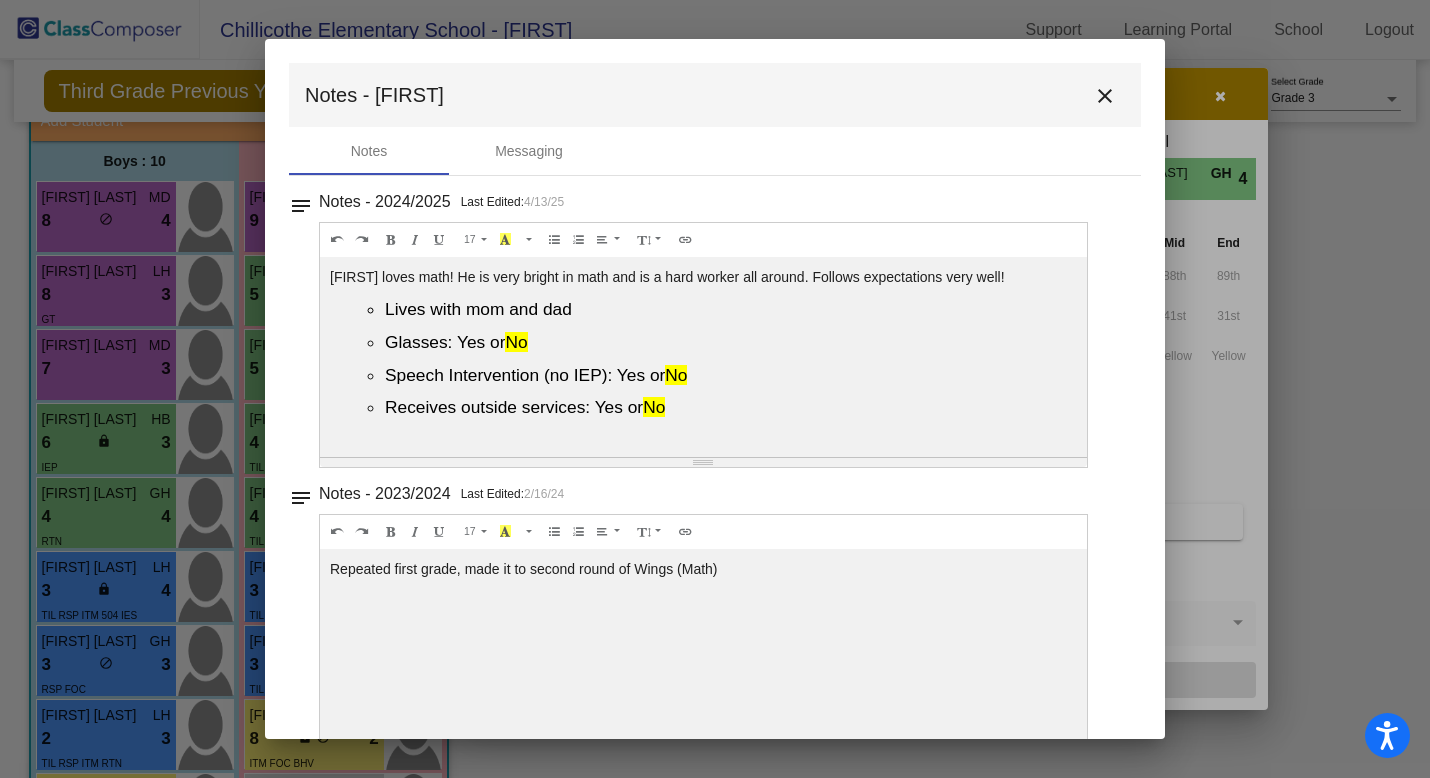 scroll, scrollTop: 0, scrollLeft: 0, axis: both 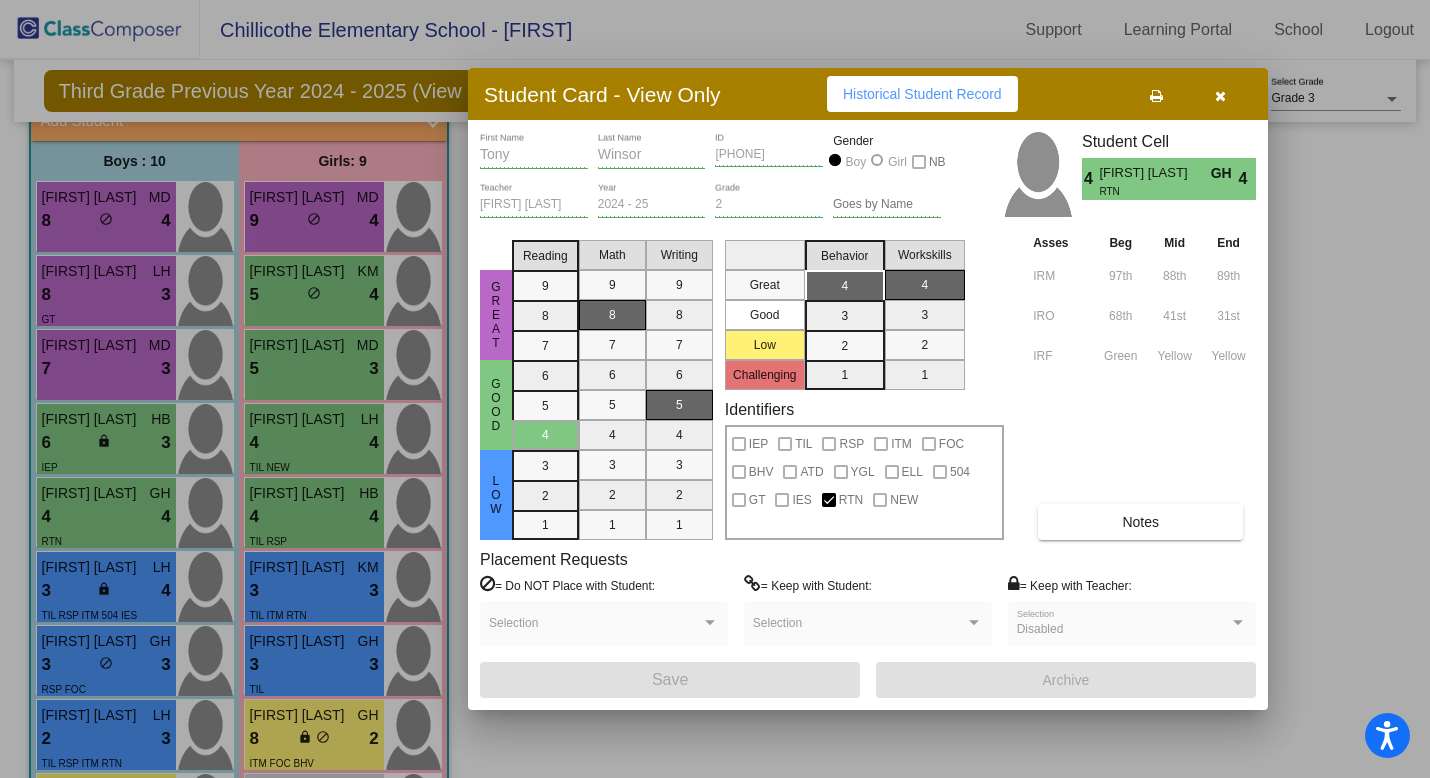 click at bounding box center (1220, 96) 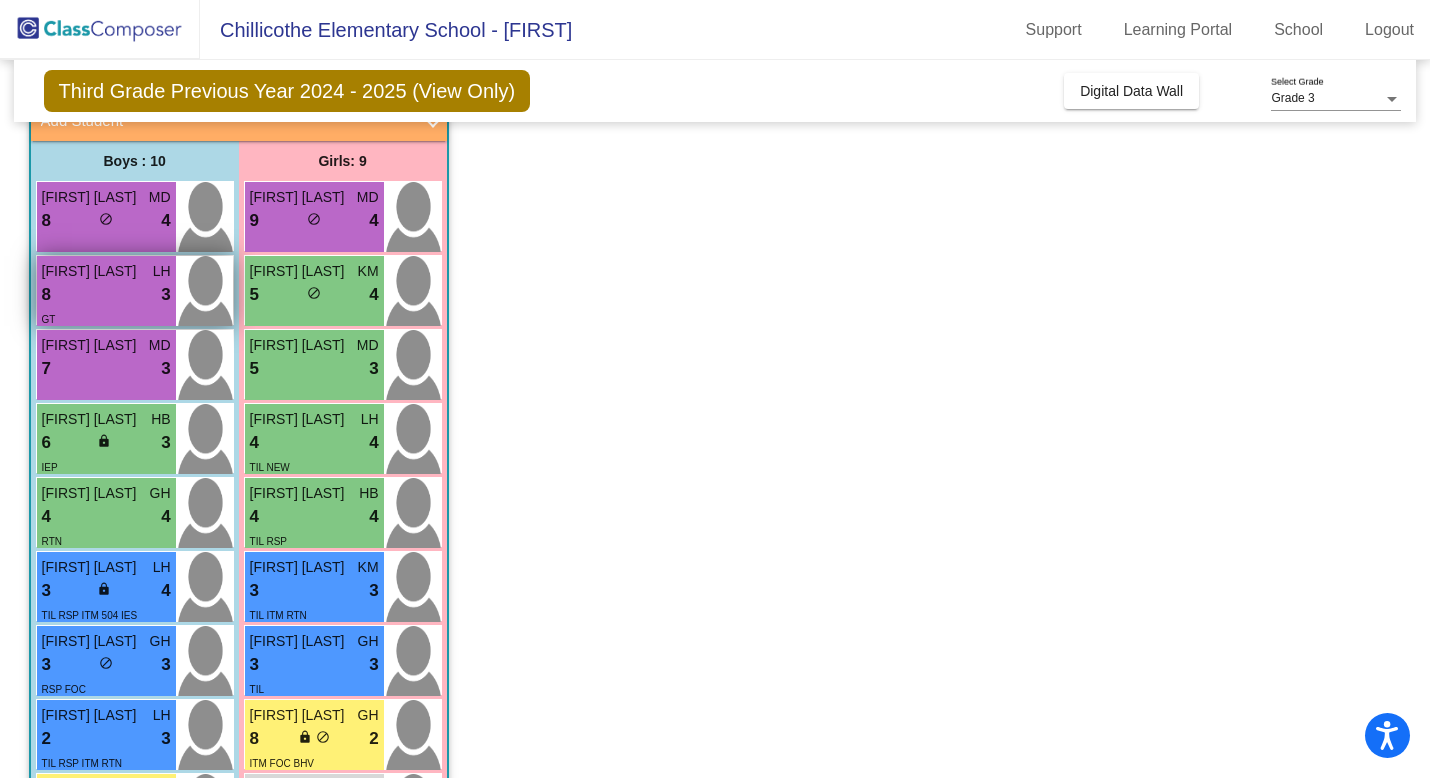 click on "[FIRST] [LAST]" at bounding box center (92, 271) 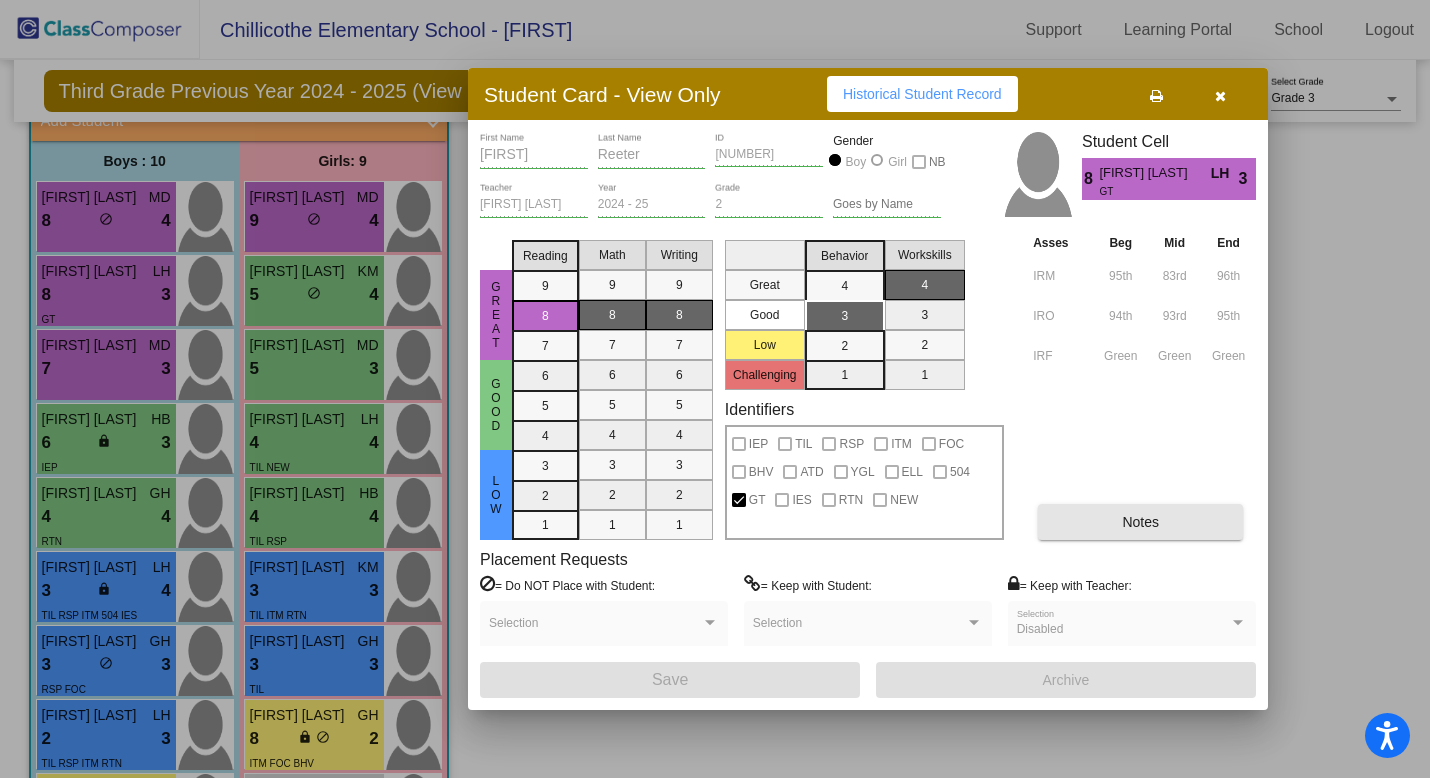 click on "Notes" at bounding box center [1140, 522] 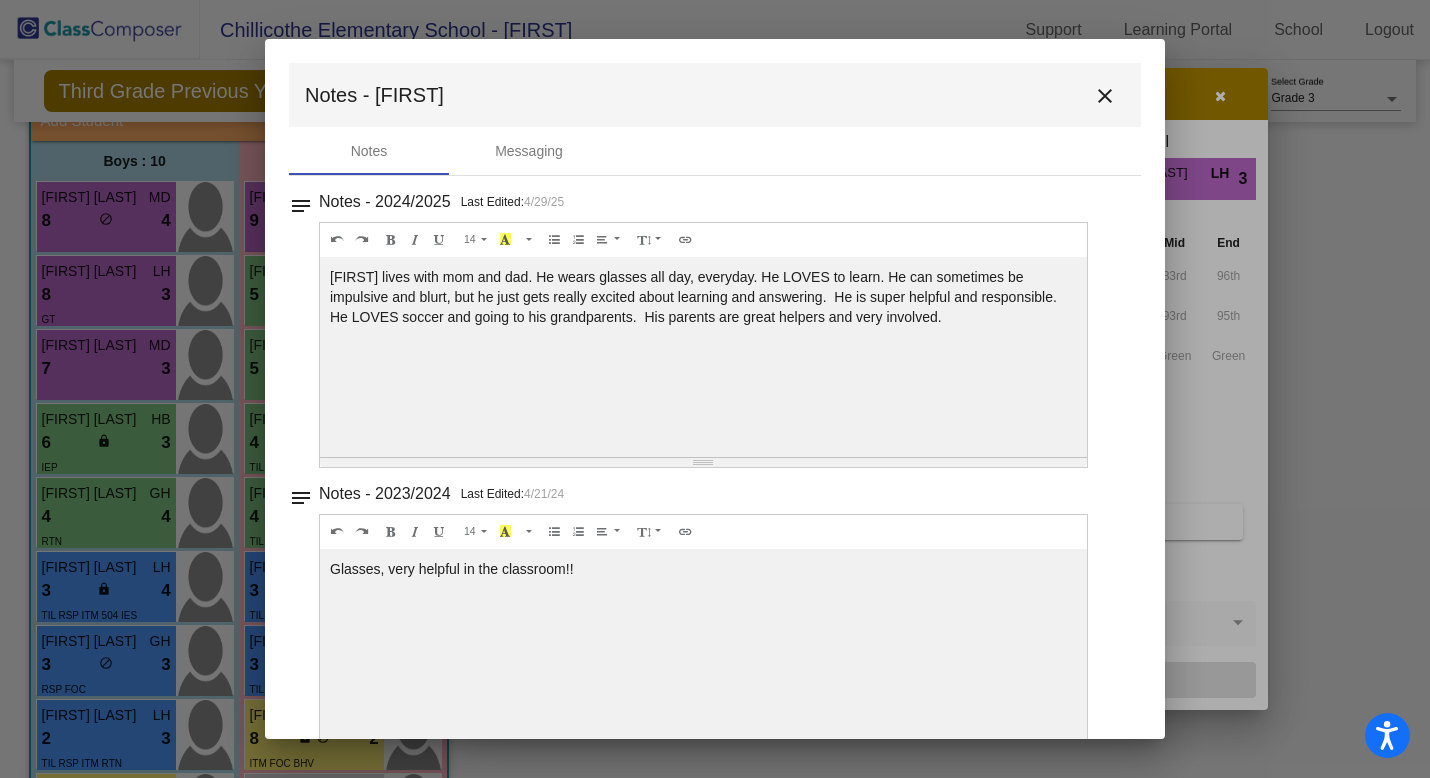 scroll, scrollTop: 0, scrollLeft: 0, axis: both 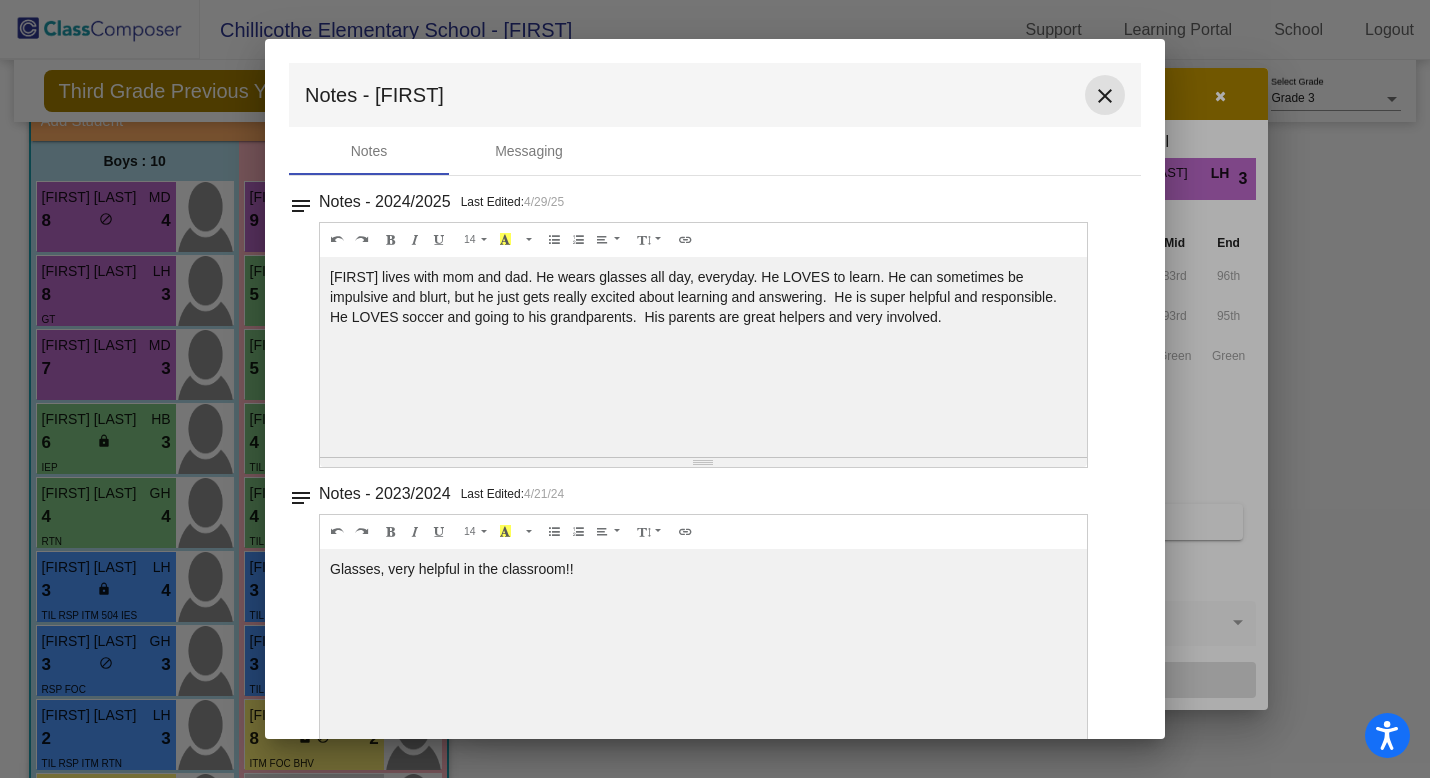 click on "close" at bounding box center [1105, 96] 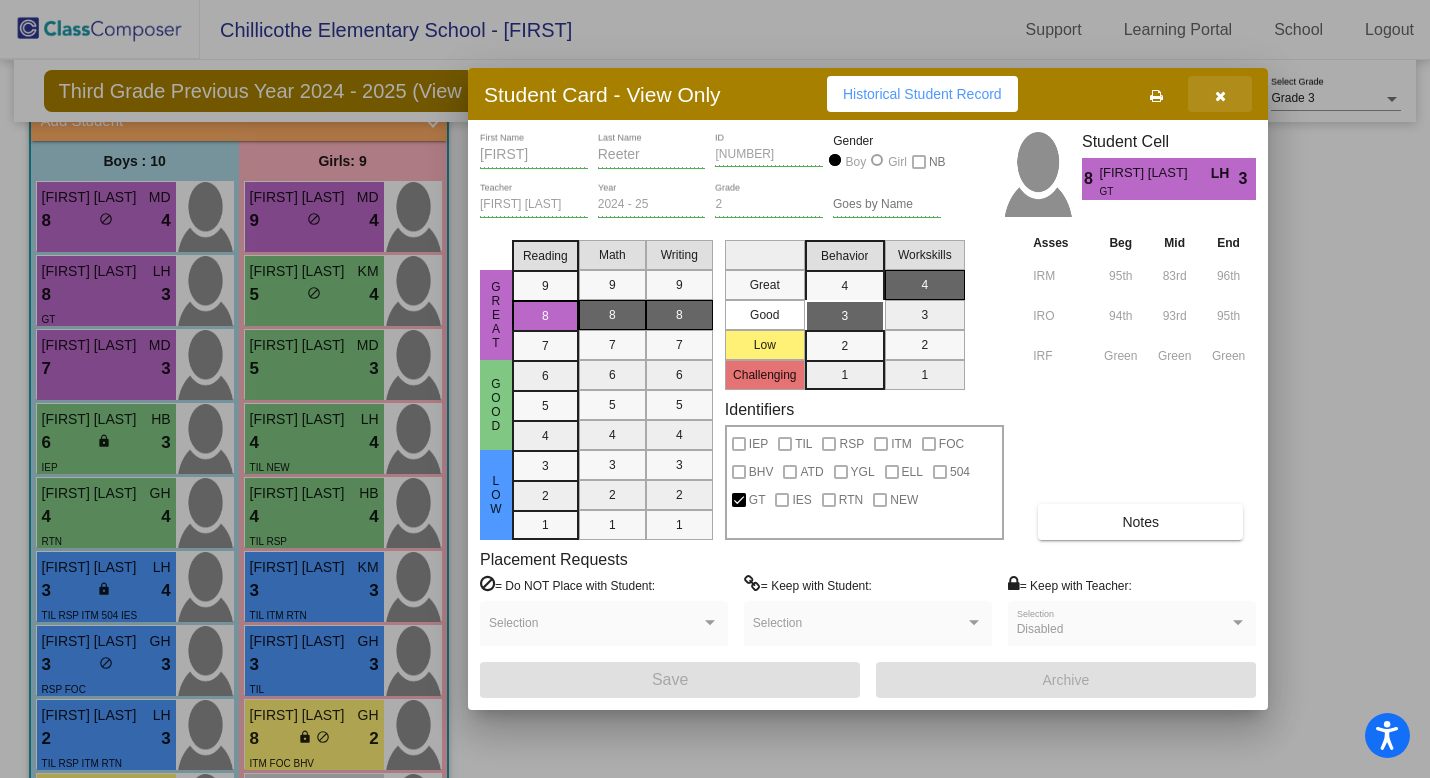 click at bounding box center (1220, 94) 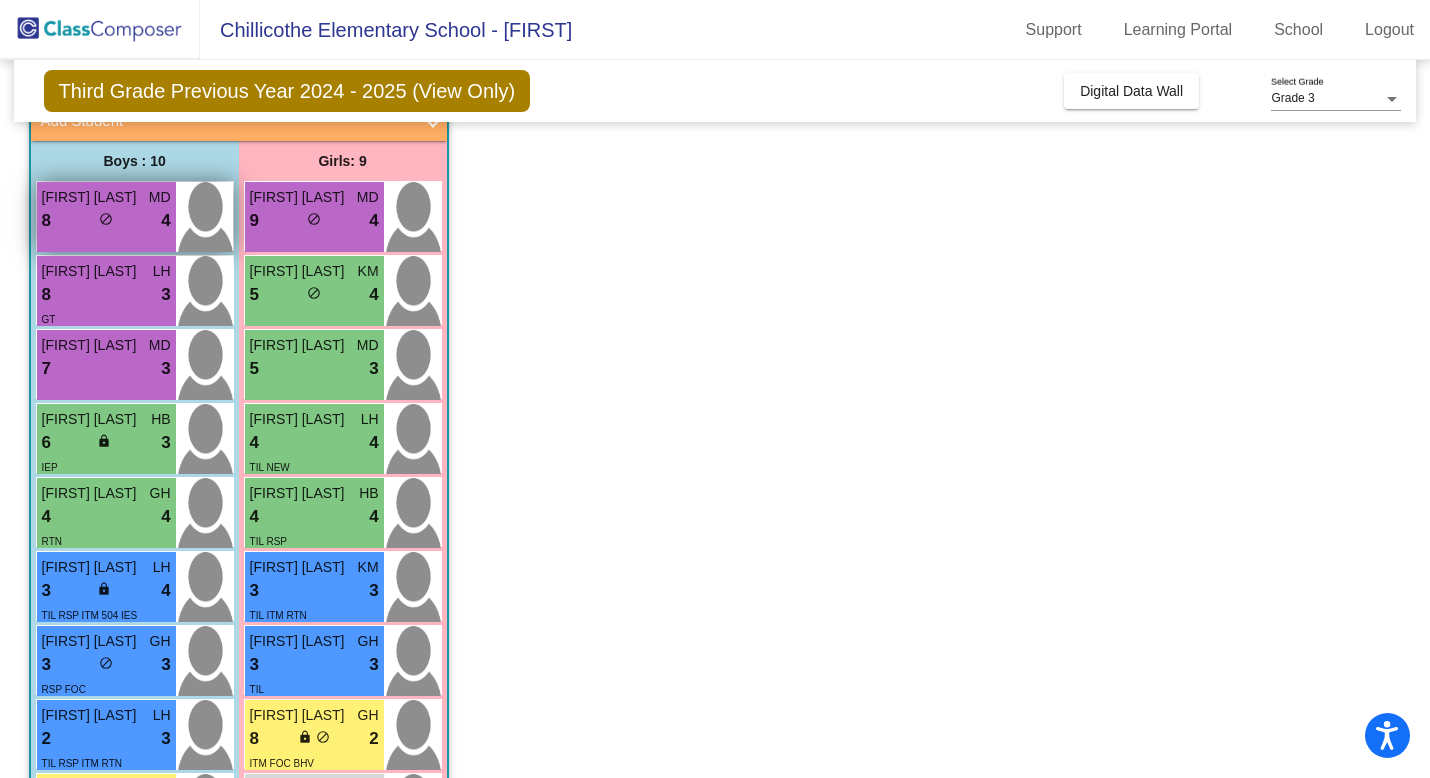 click on "[FIRST] [LAST] MD 8 lock do_not_disturb_alt 4" at bounding box center (106, 217) 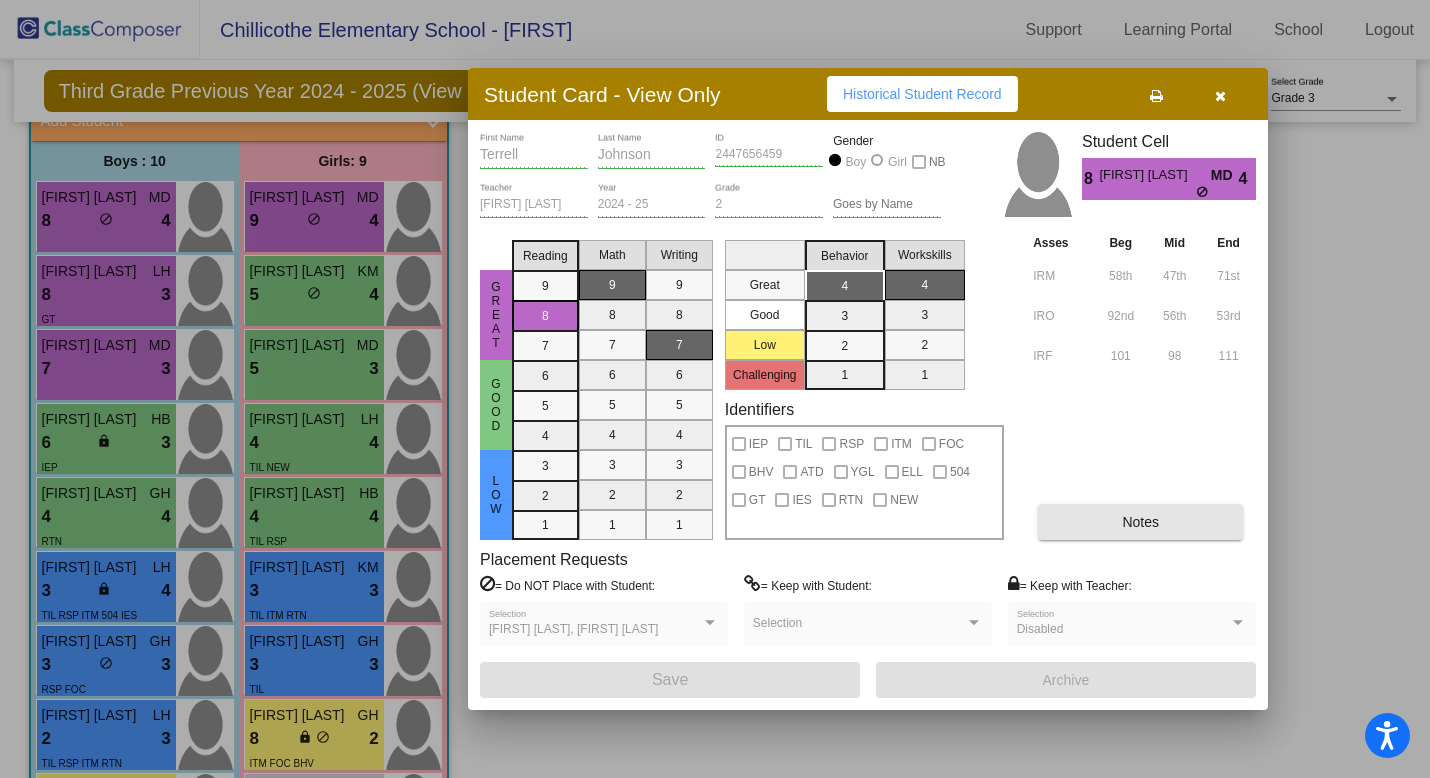 click on "Notes" at bounding box center (1140, 522) 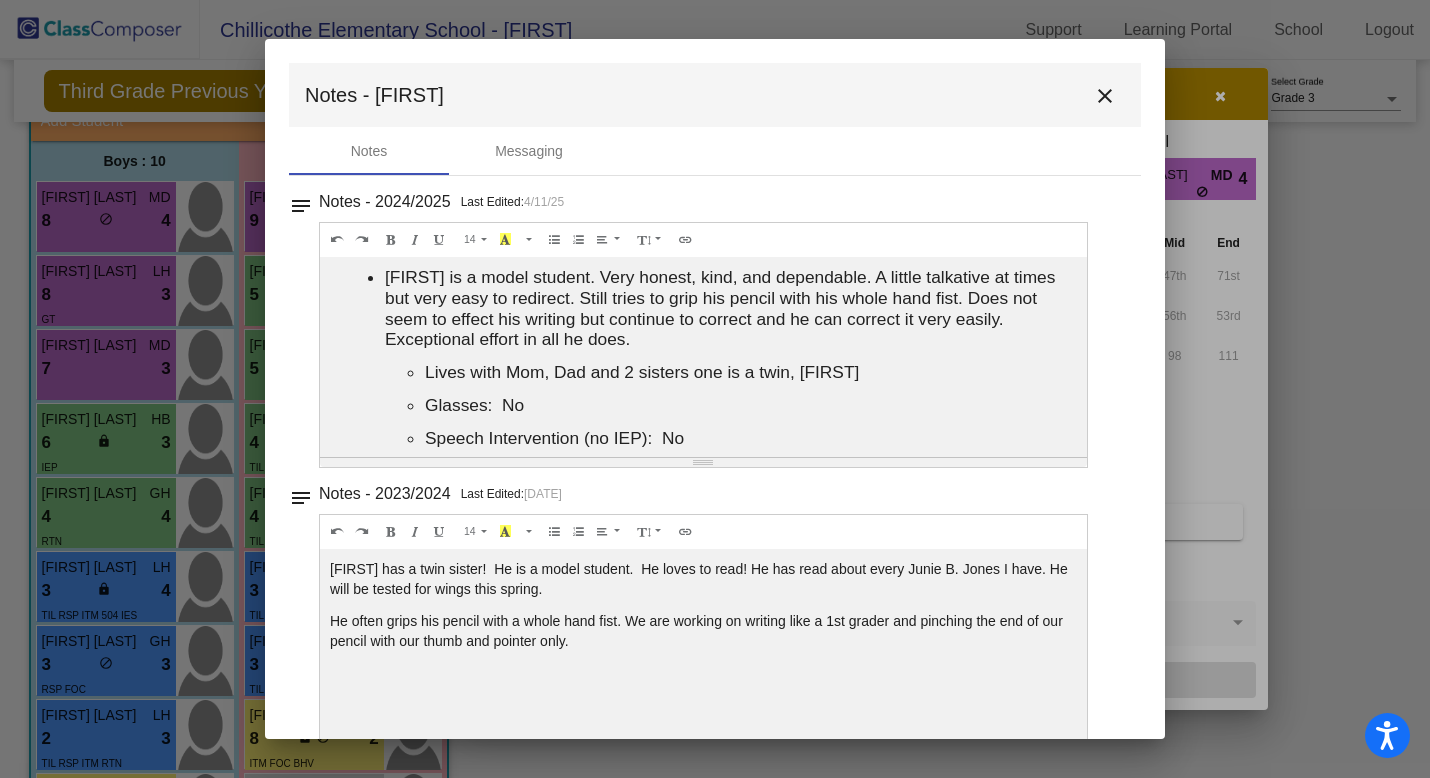 scroll, scrollTop: 46, scrollLeft: 0, axis: vertical 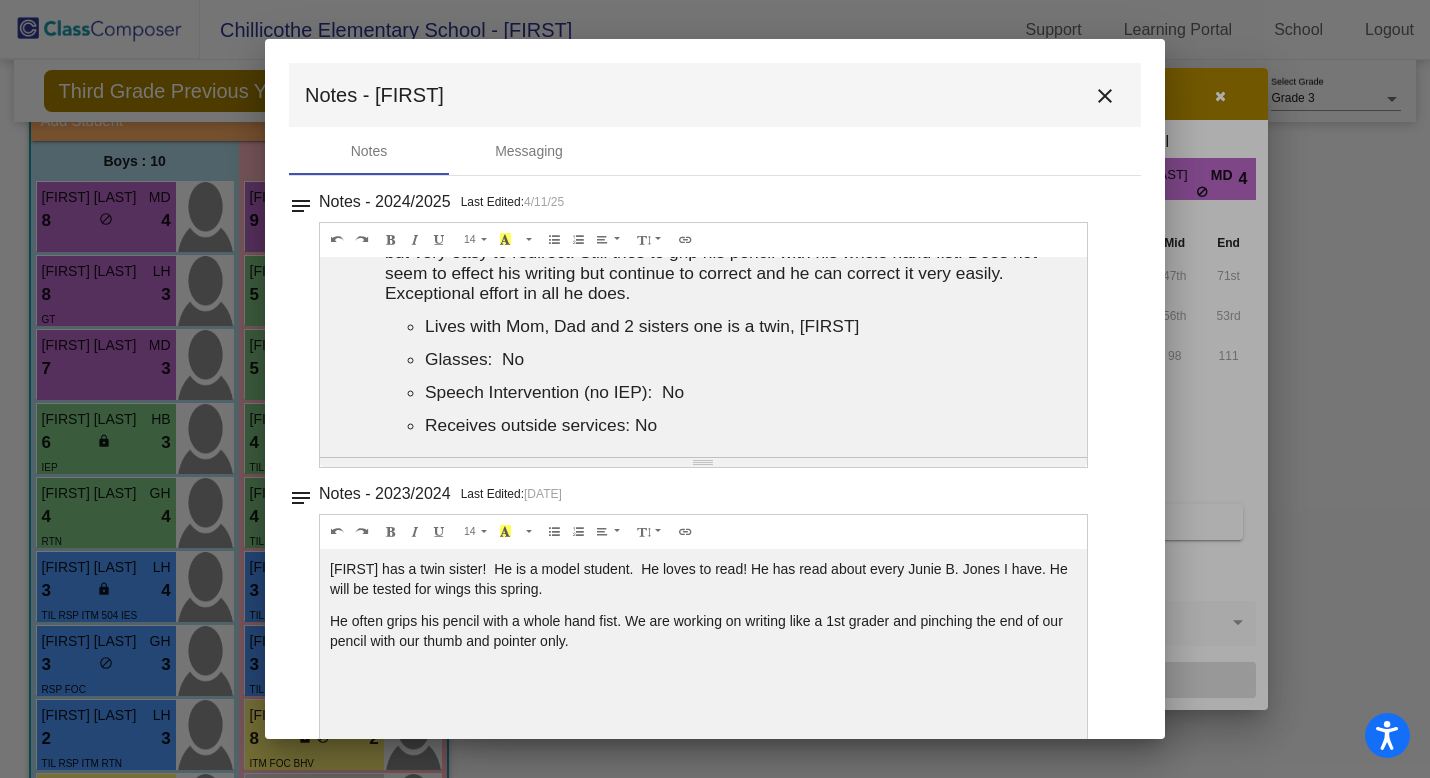 click on "close" at bounding box center [1105, 96] 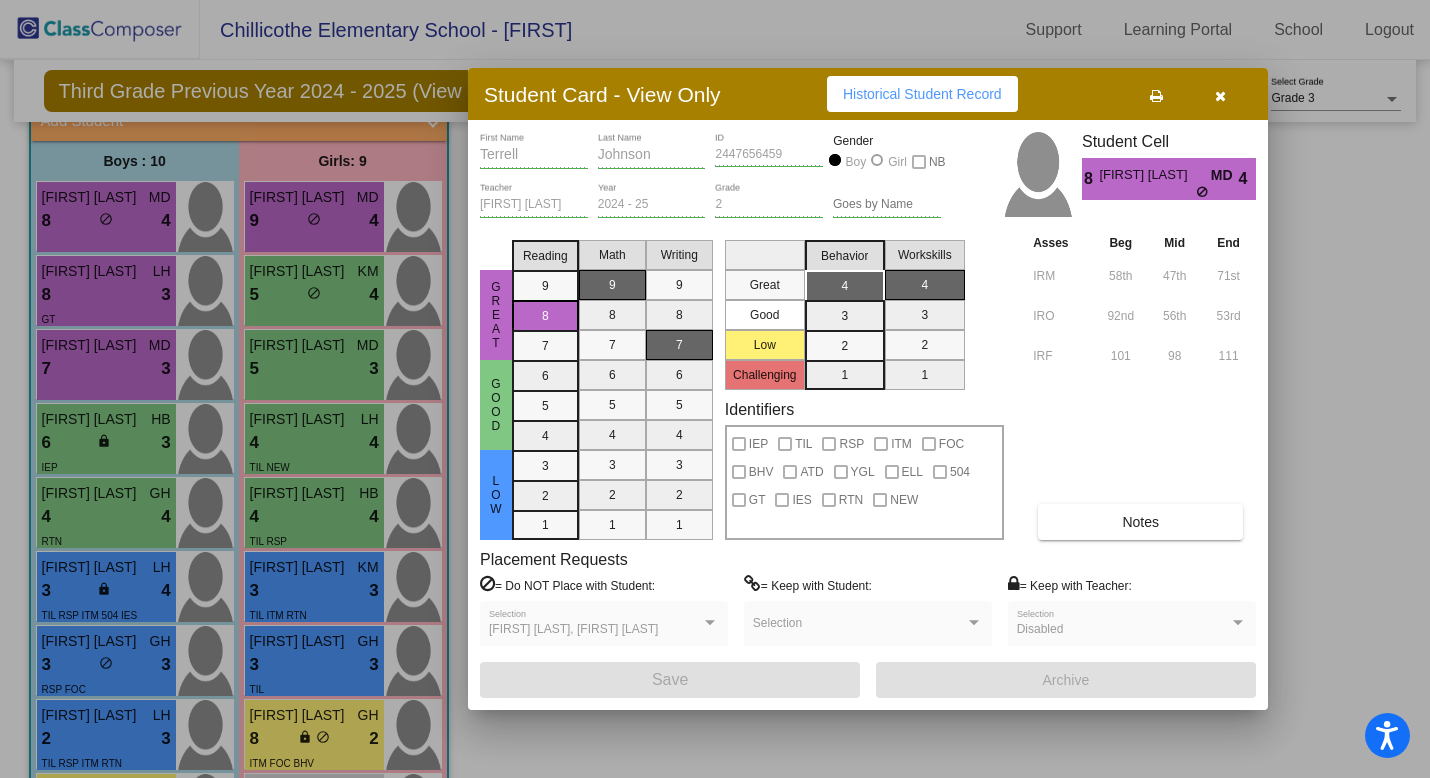 click at bounding box center (1220, 96) 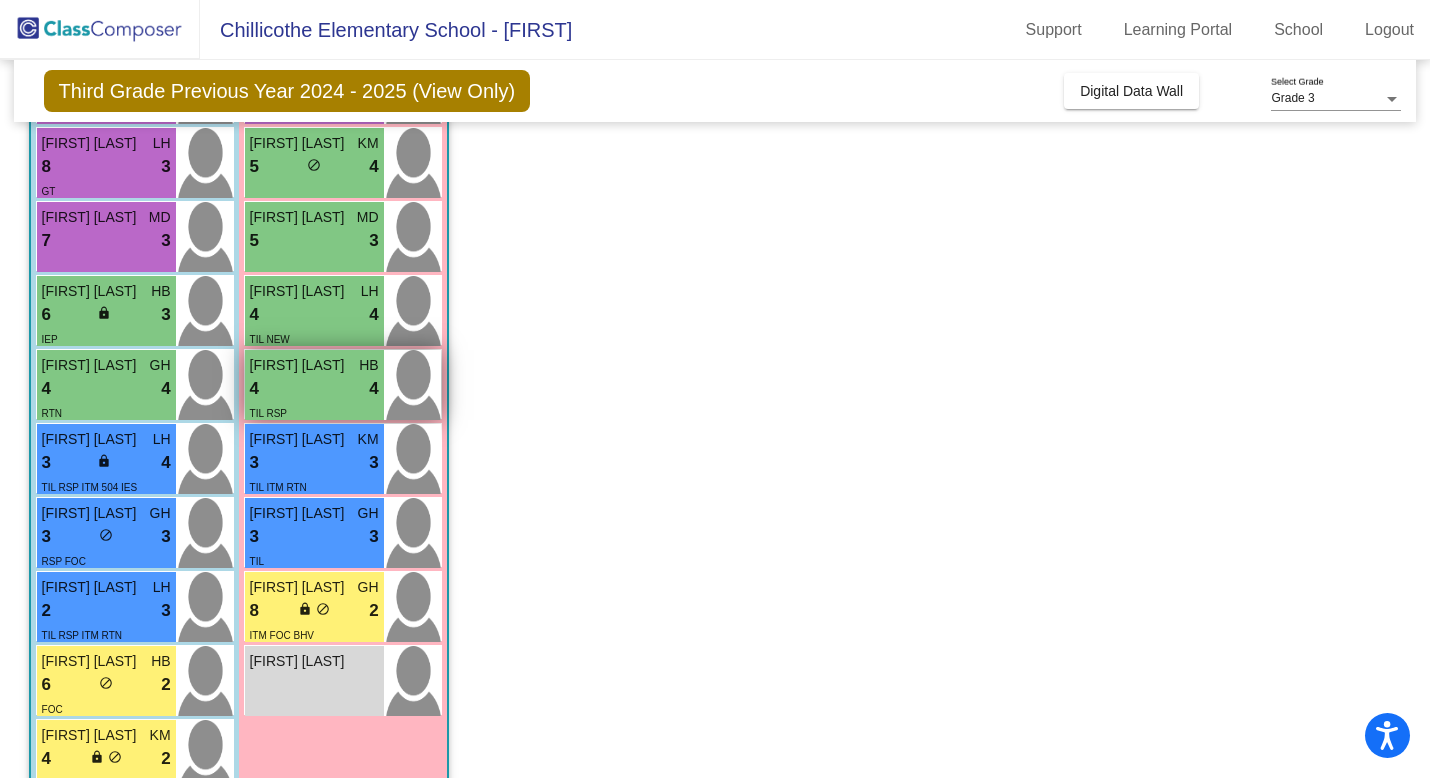 scroll, scrollTop: 314, scrollLeft: 0, axis: vertical 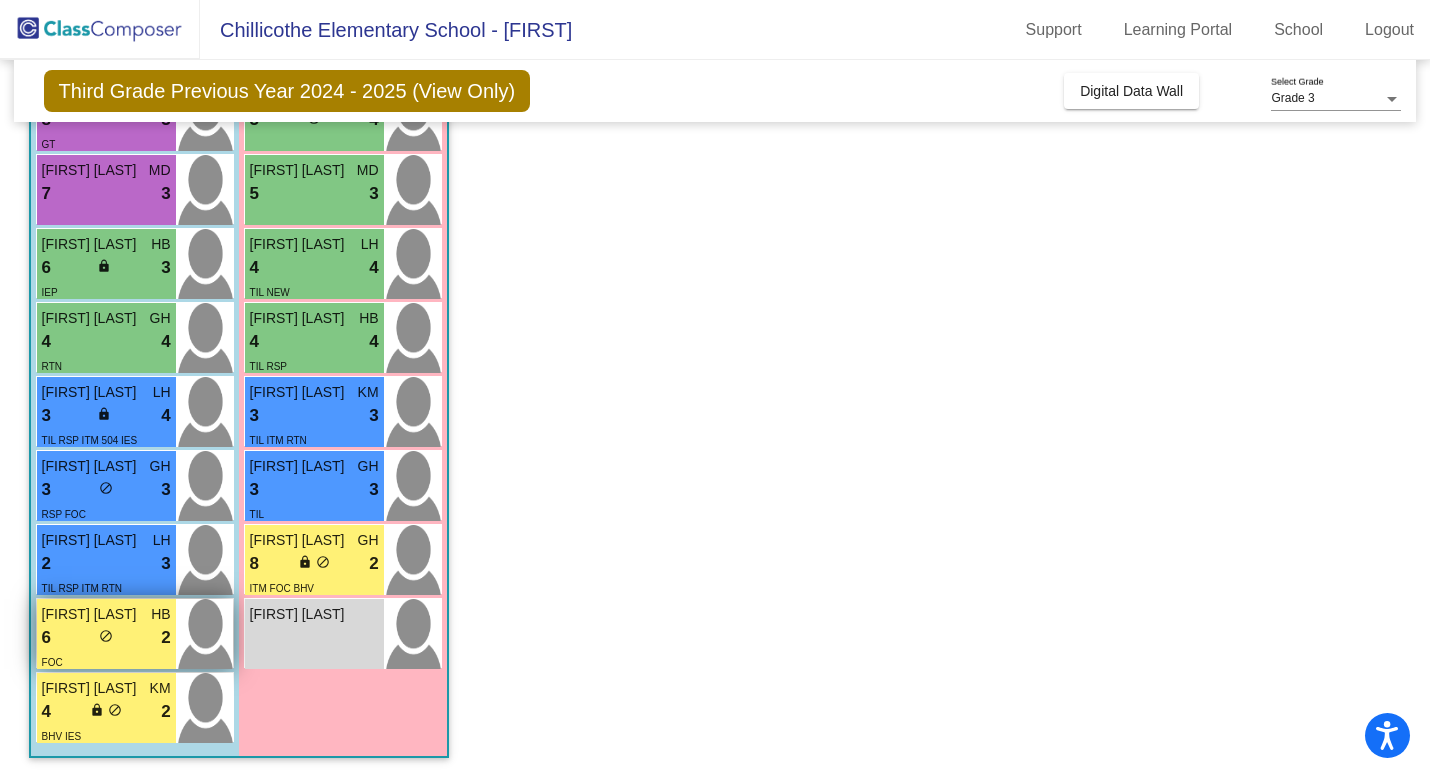 click on "6 lock do_not_disturb_alt 2" at bounding box center (106, 638) 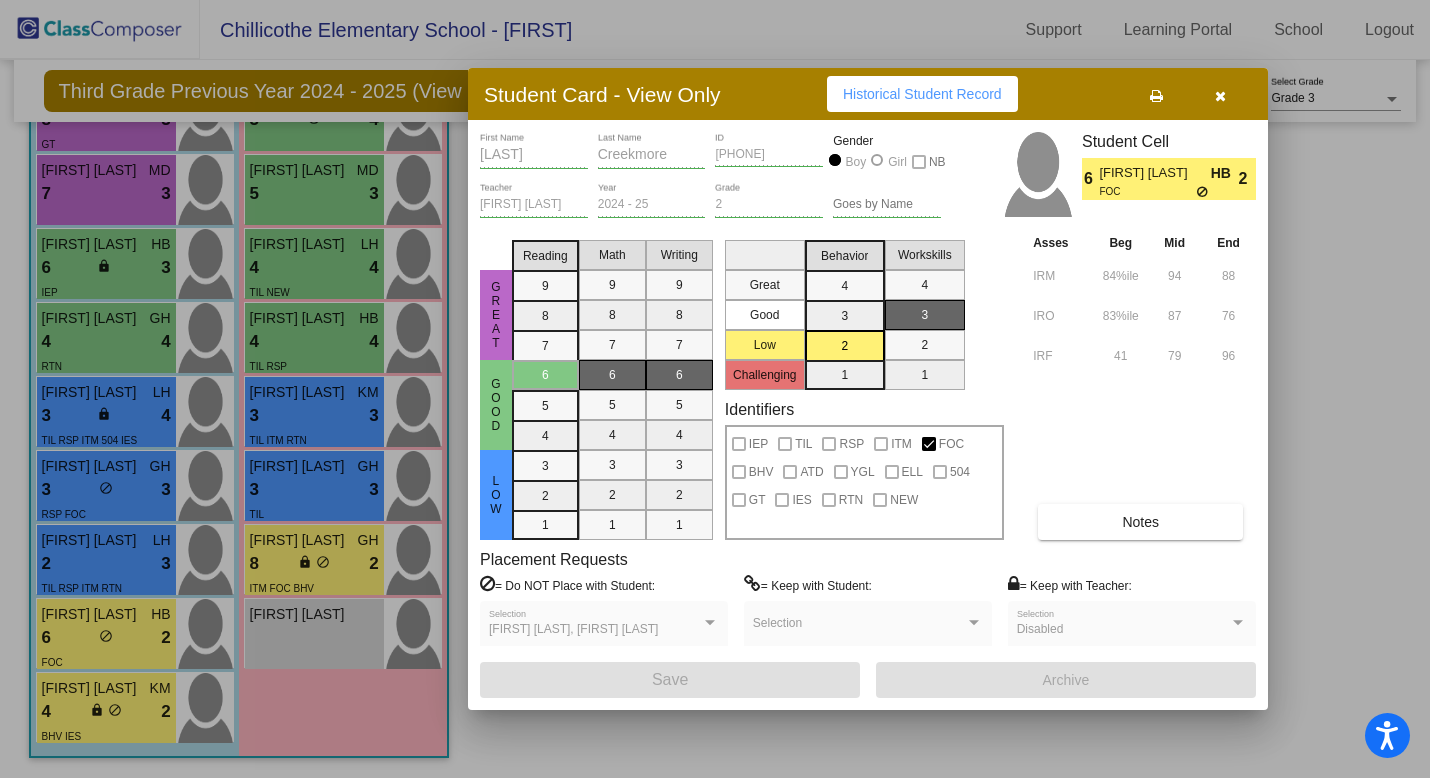 click at bounding box center (1220, 94) 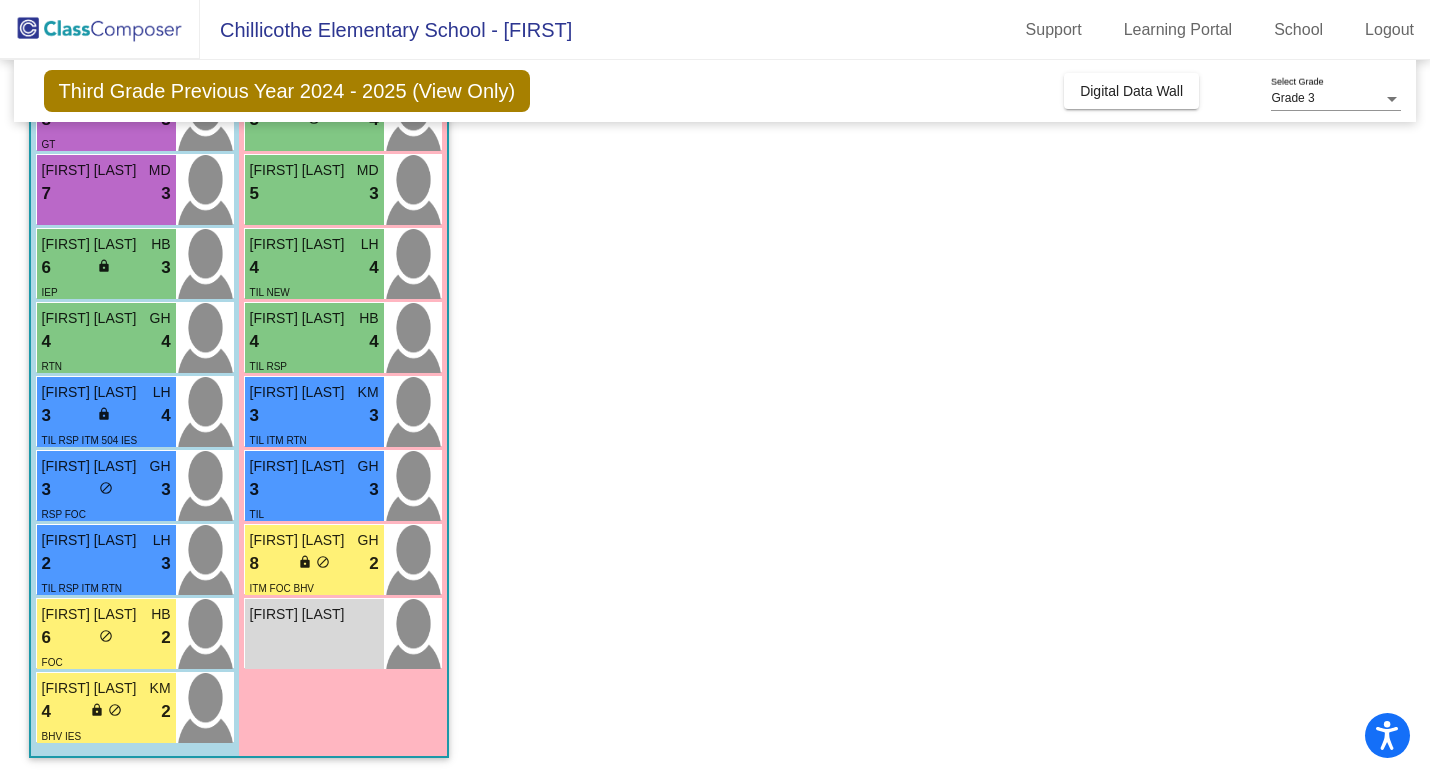 scroll, scrollTop: 0, scrollLeft: 0, axis: both 